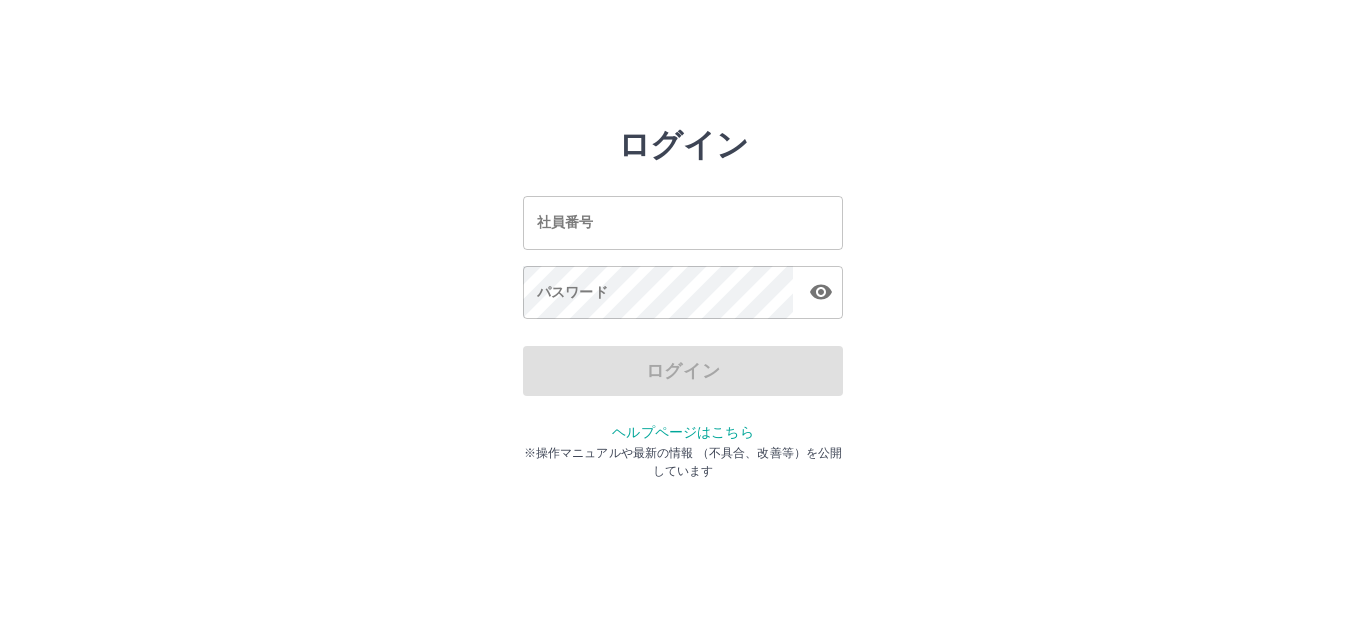 scroll, scrollTop: 0, scrollLeft: 0, axis: both 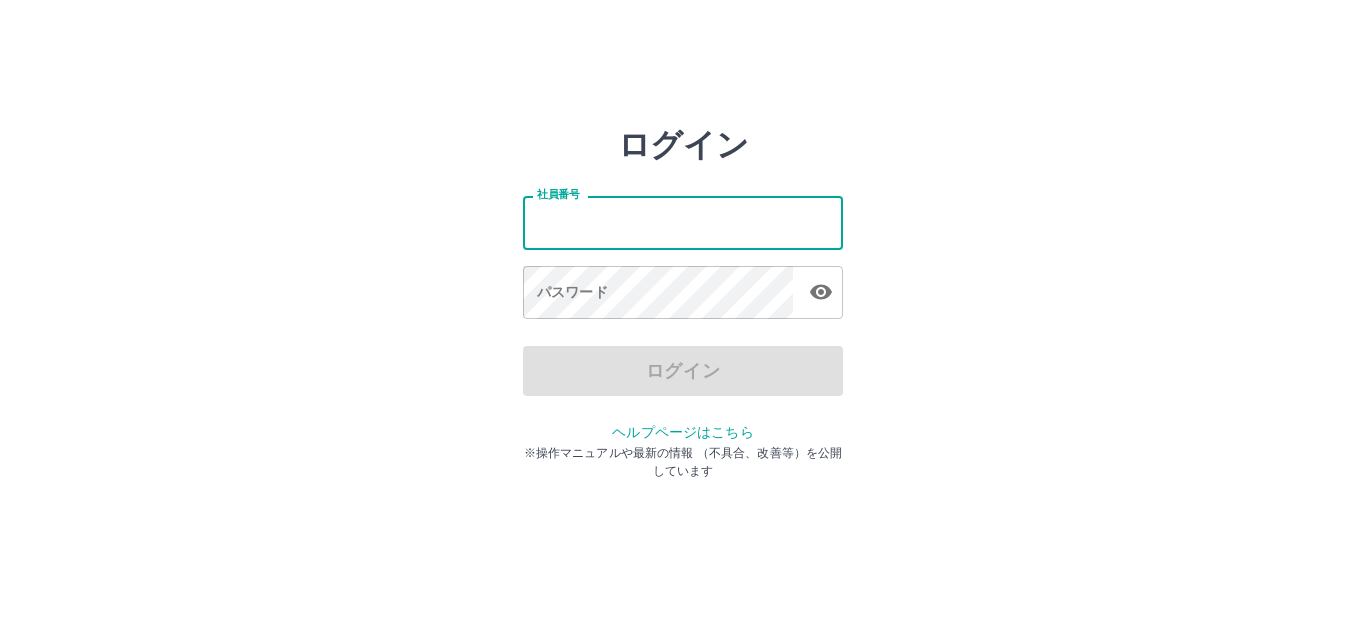 type on "*******" 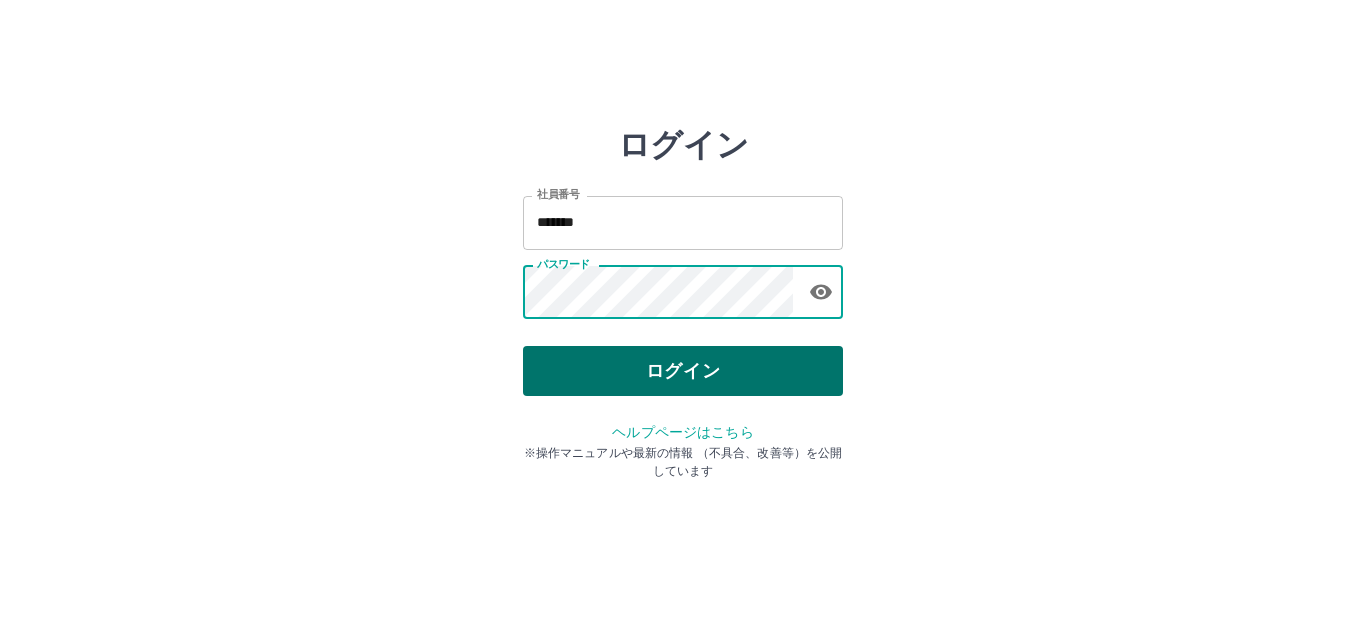 click on "ログイン" at bounding box center (683, 371) 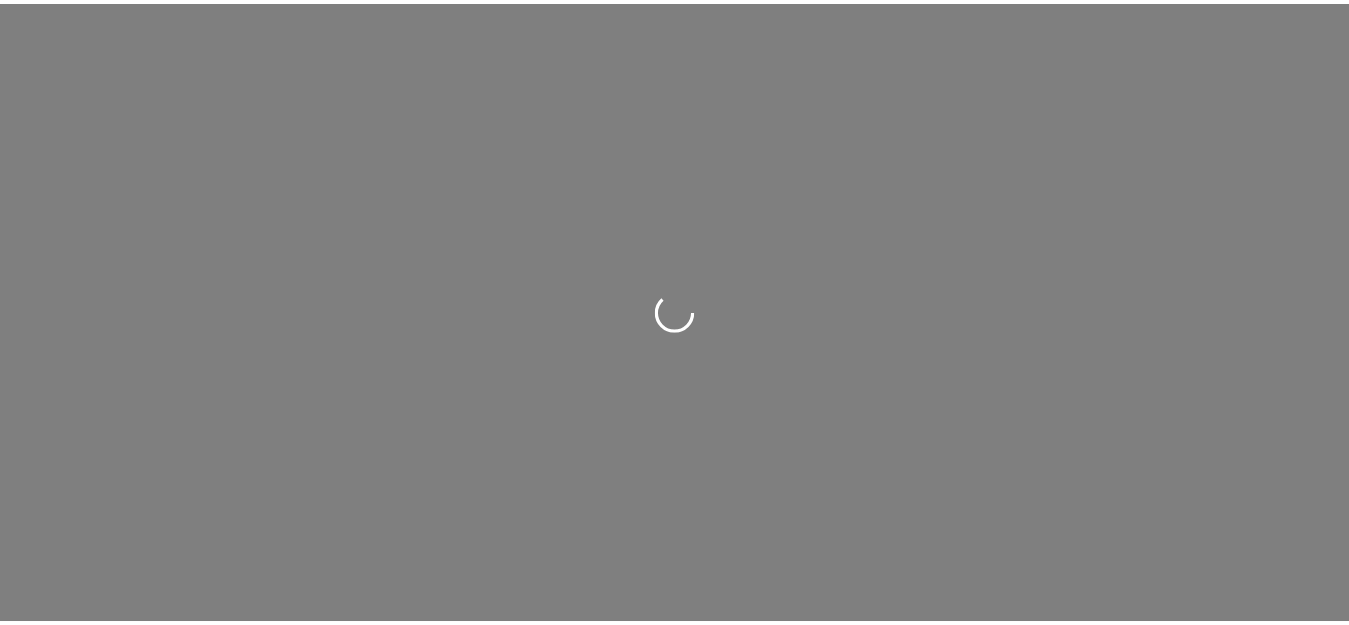 scroll, scrollTop: 0, scrollLeft: 0, axis: both 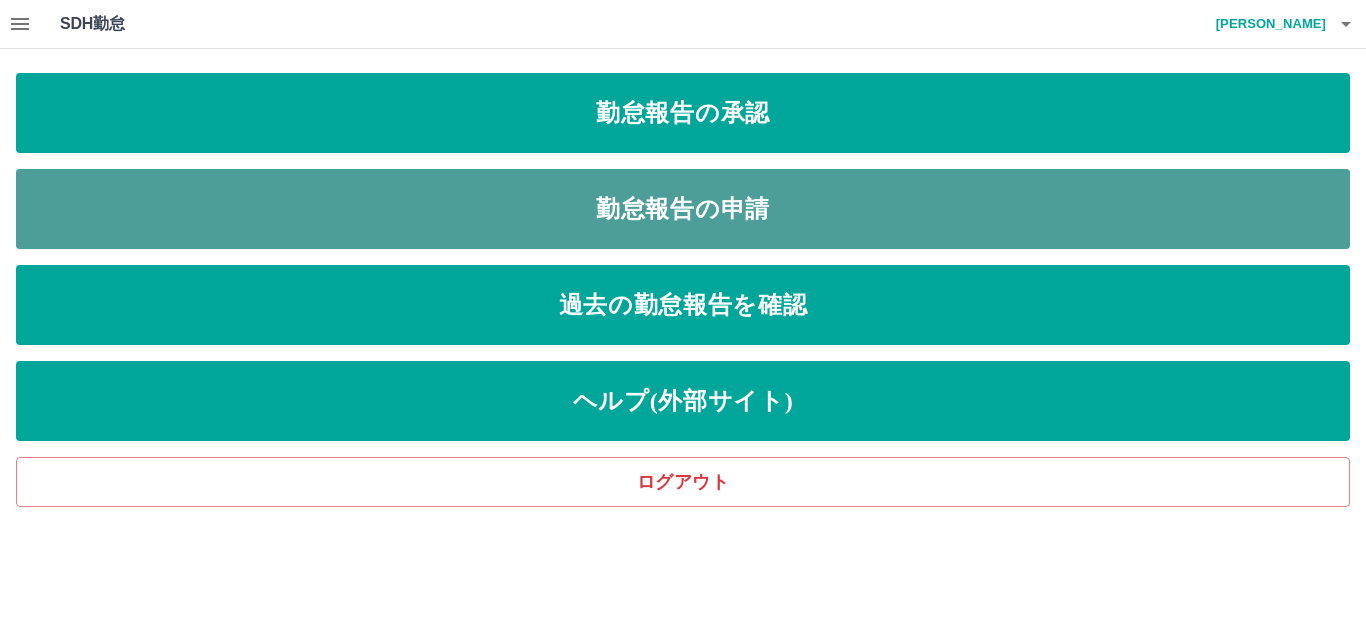 click on "勤怠報告の申請" at bounding box center [683, 209] 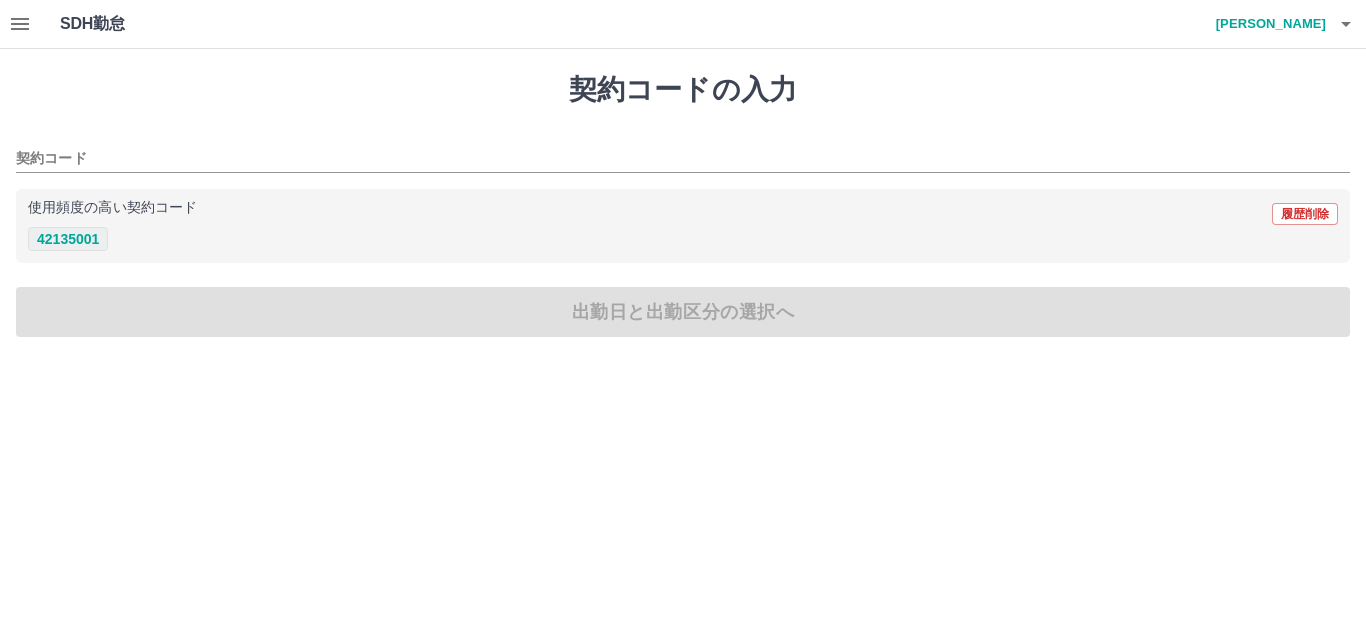 click on "42135001" at bounding box center [68, 239] 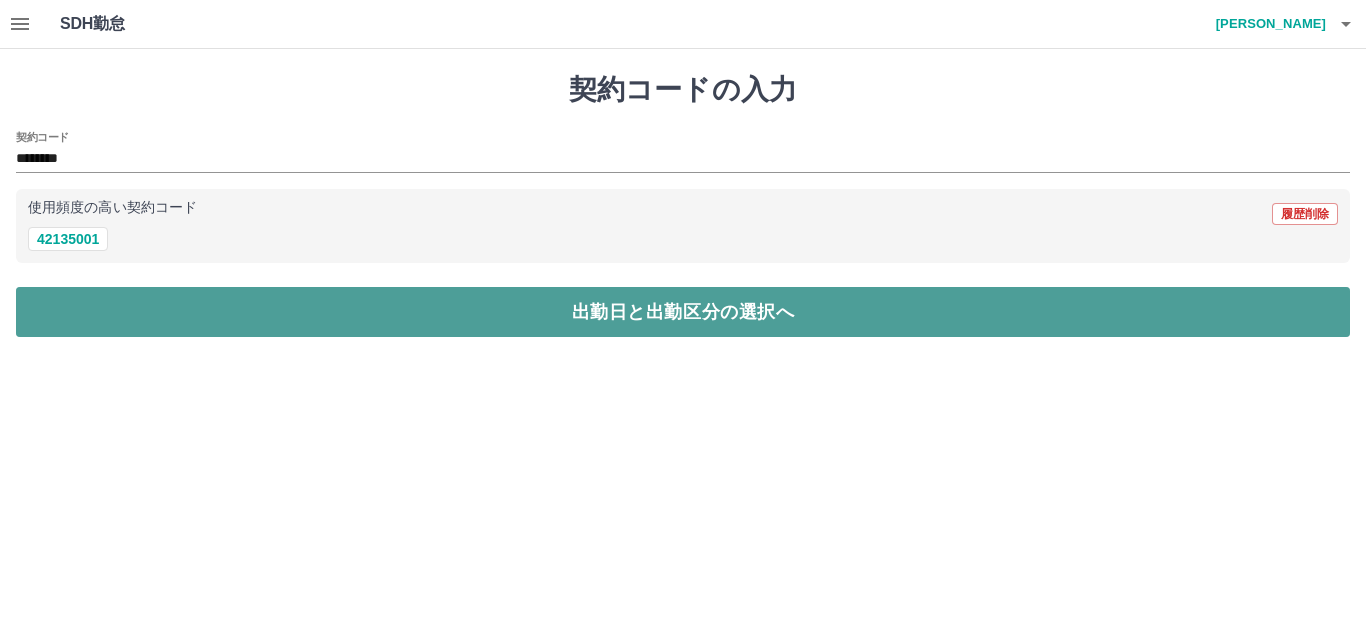 click on "出勤日と出勤区分の選択へ" at bounding box center [683, 312] 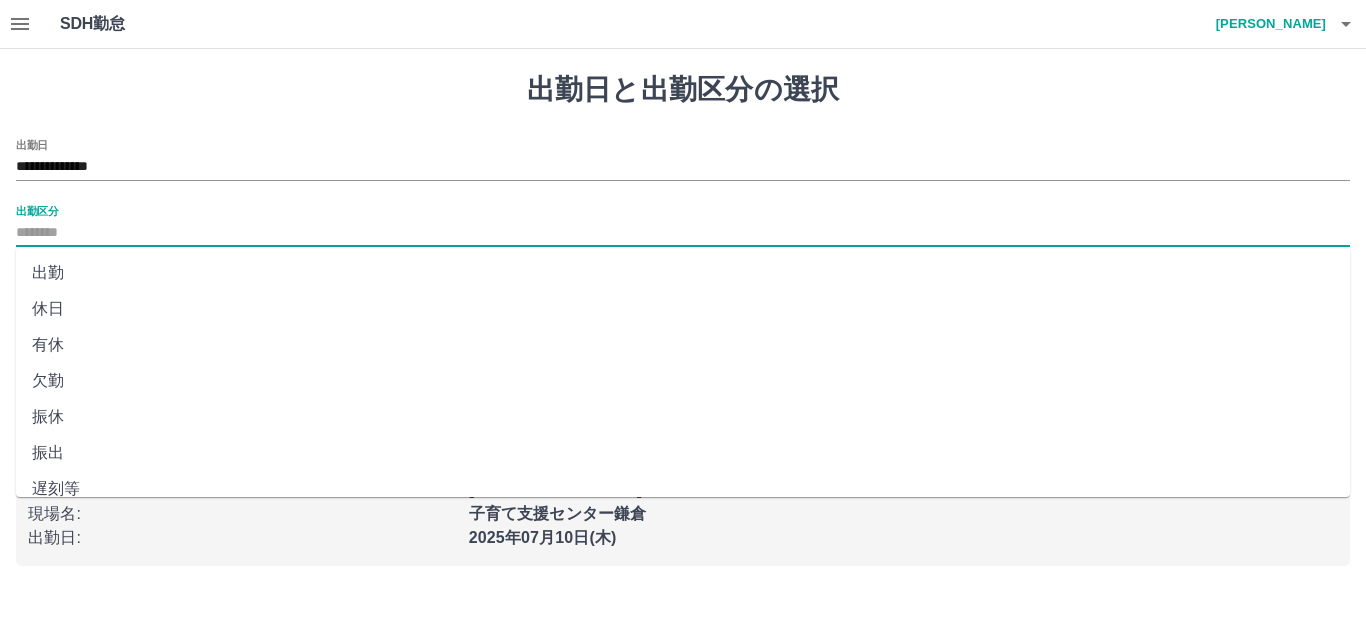 click on "出勤区分" at bounding box center [683, 233] 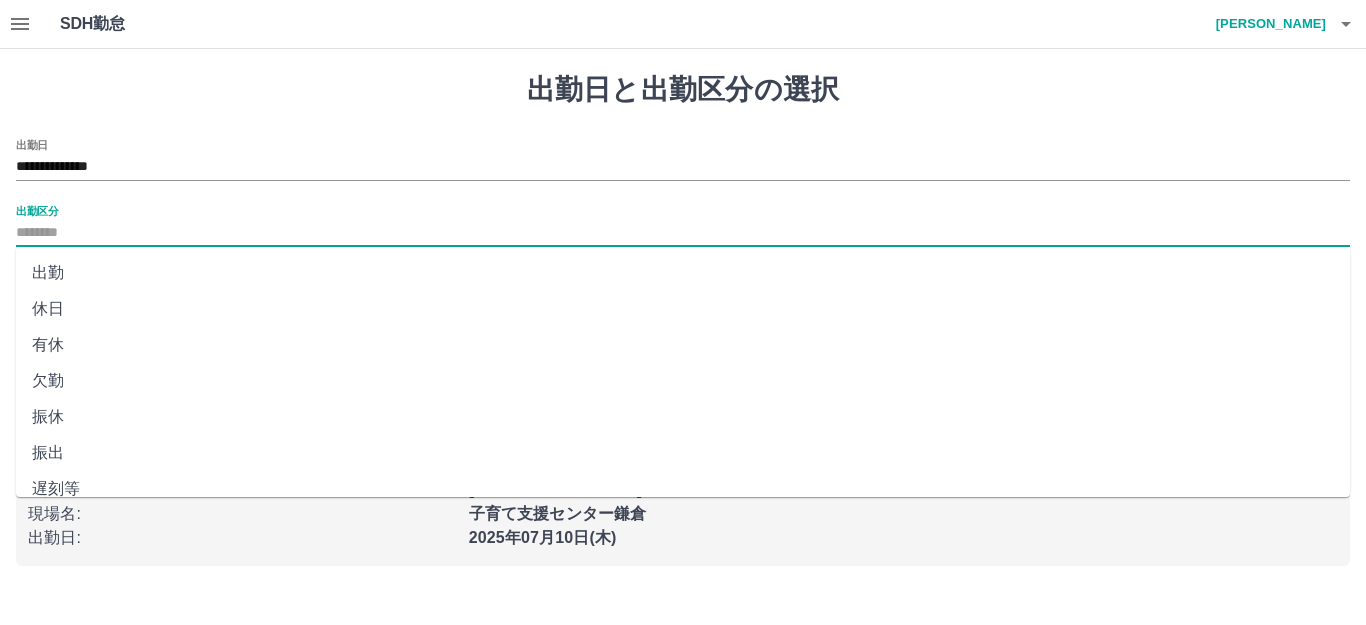 click on "出勤" at bounding box center (683, 273) 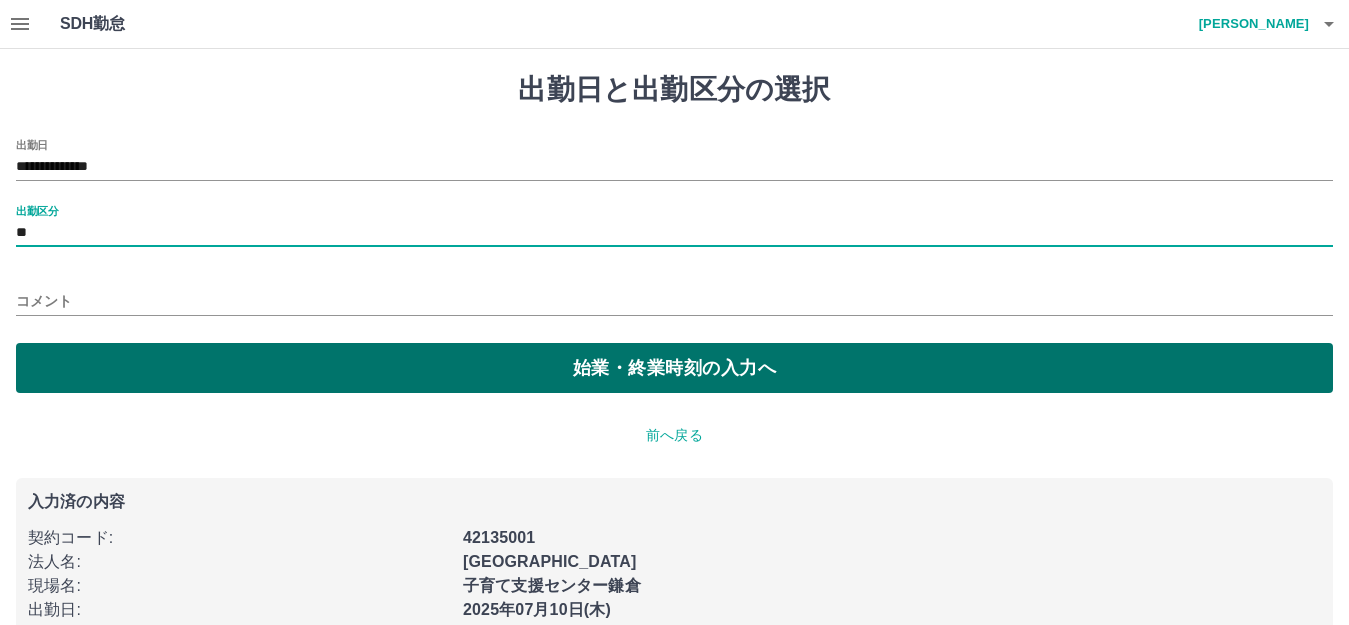 click on "始業・終業時刻の入力へ" at bounding box center (674, 368) 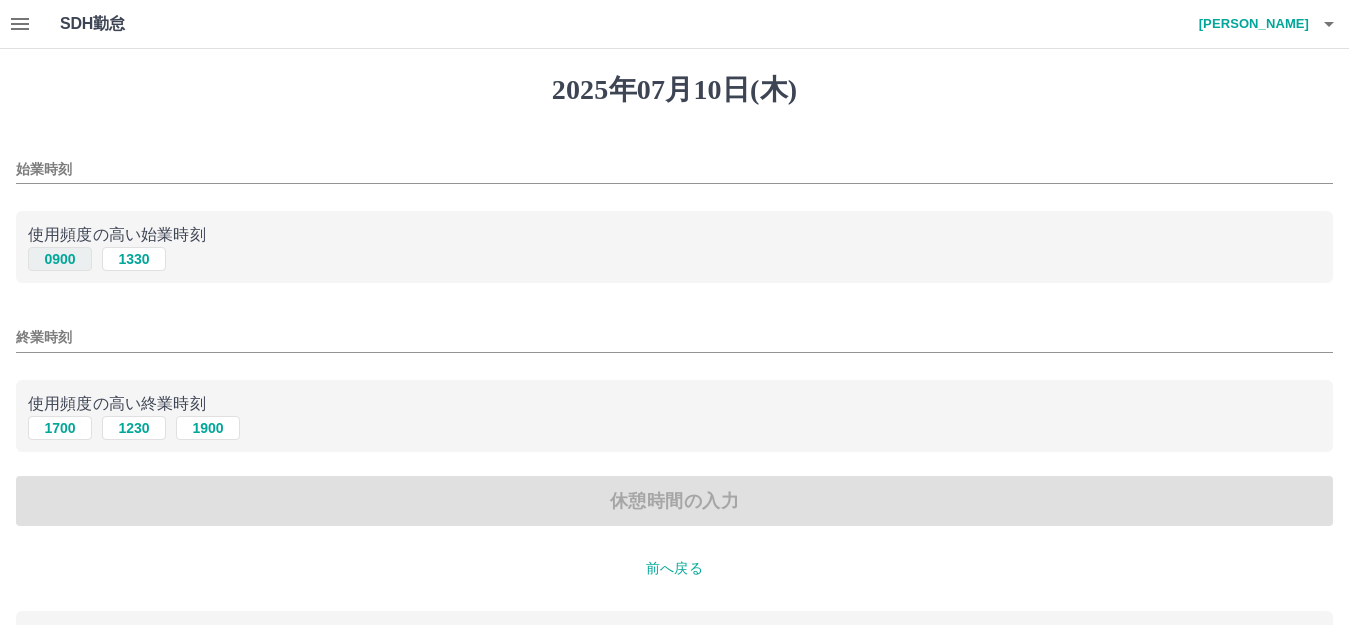 click on "0900" at bounding box center (60, 259) 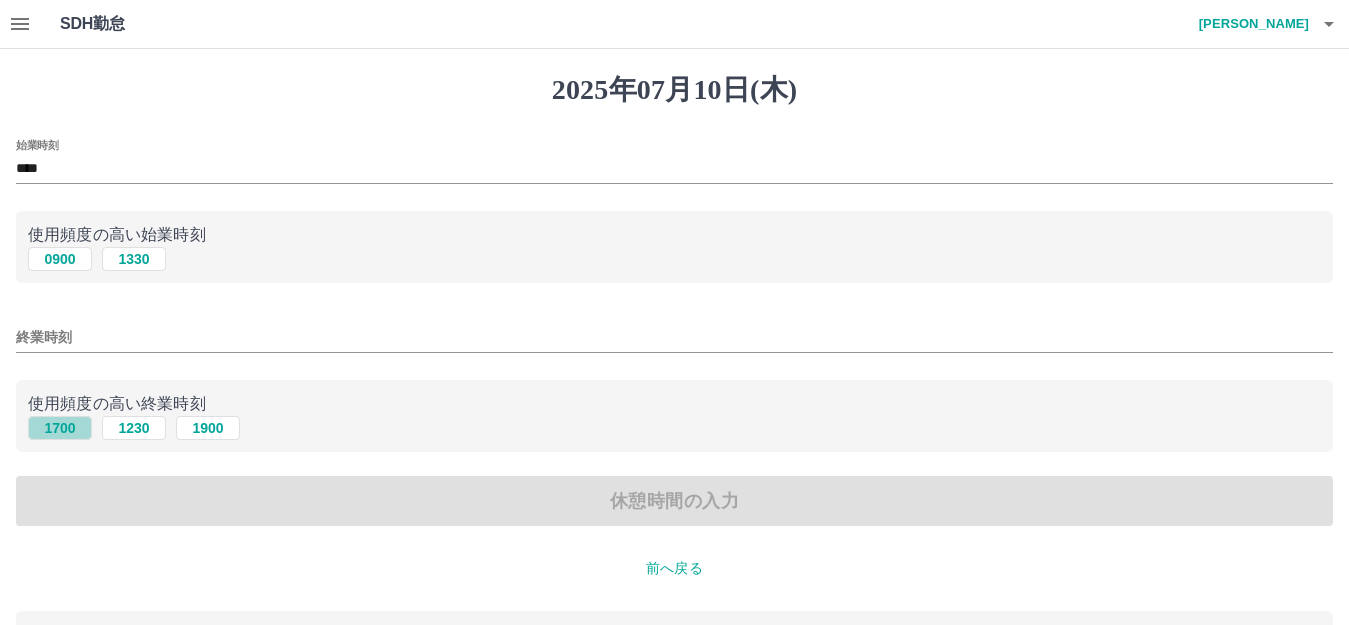 click on "1700" at bounding box center [60, 428] 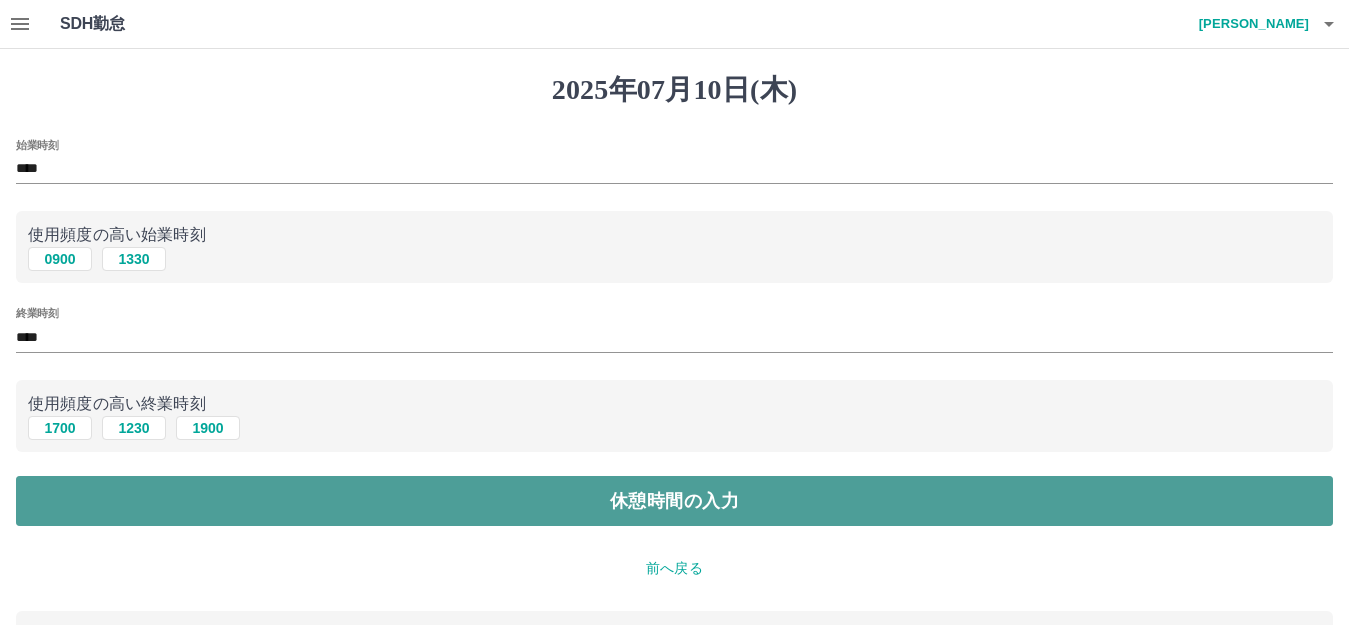 click on "休憩時間の入力" at bounding box center (674, 501) 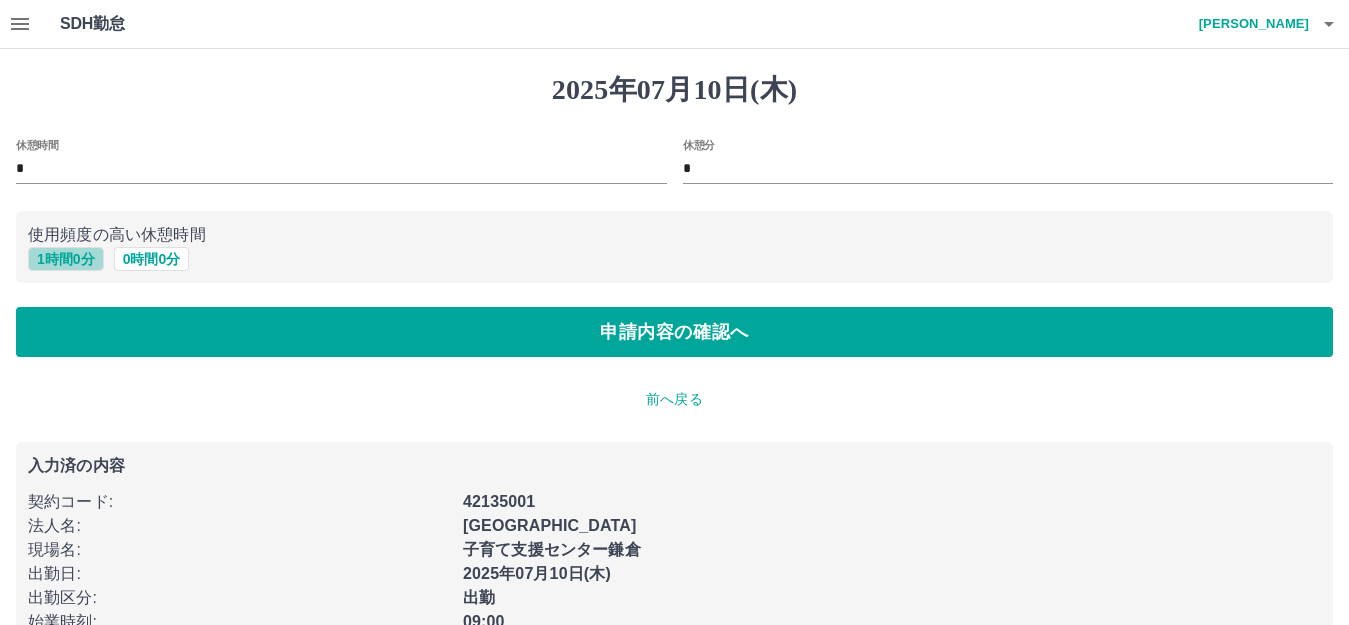 click on "1 時間 0 分" at bounding box center (66, 259) 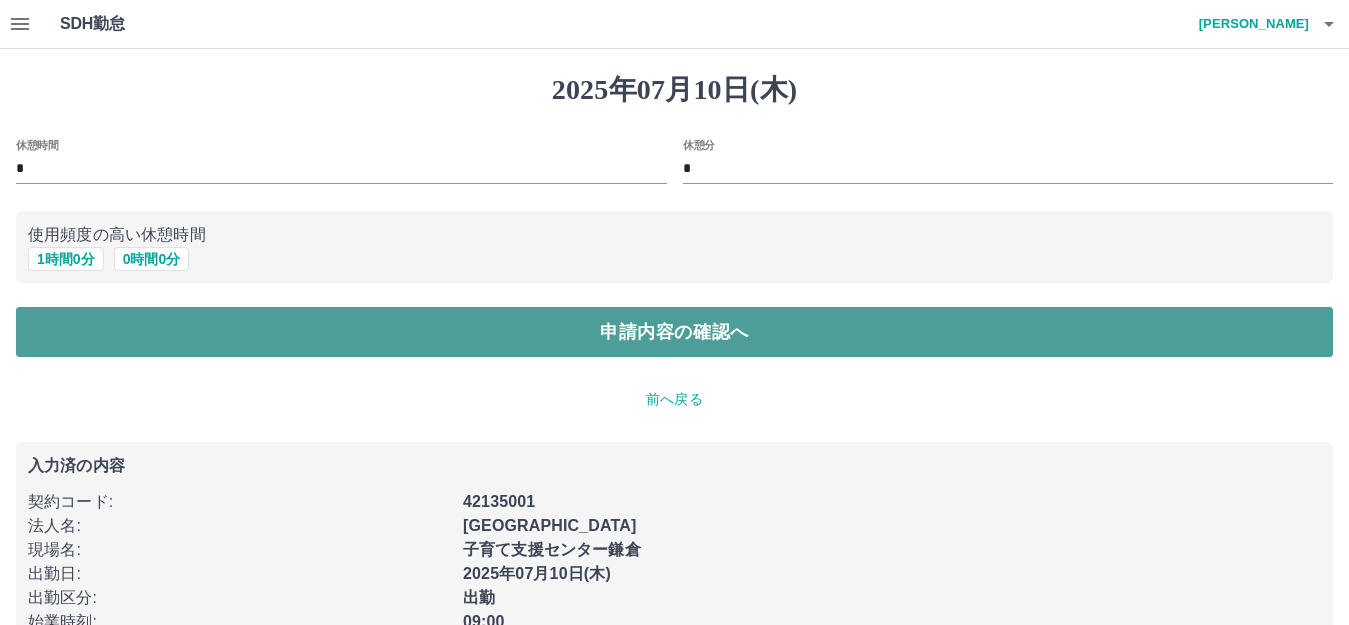 click on "申請内容の確認へ" at bounding box center [674, 332] 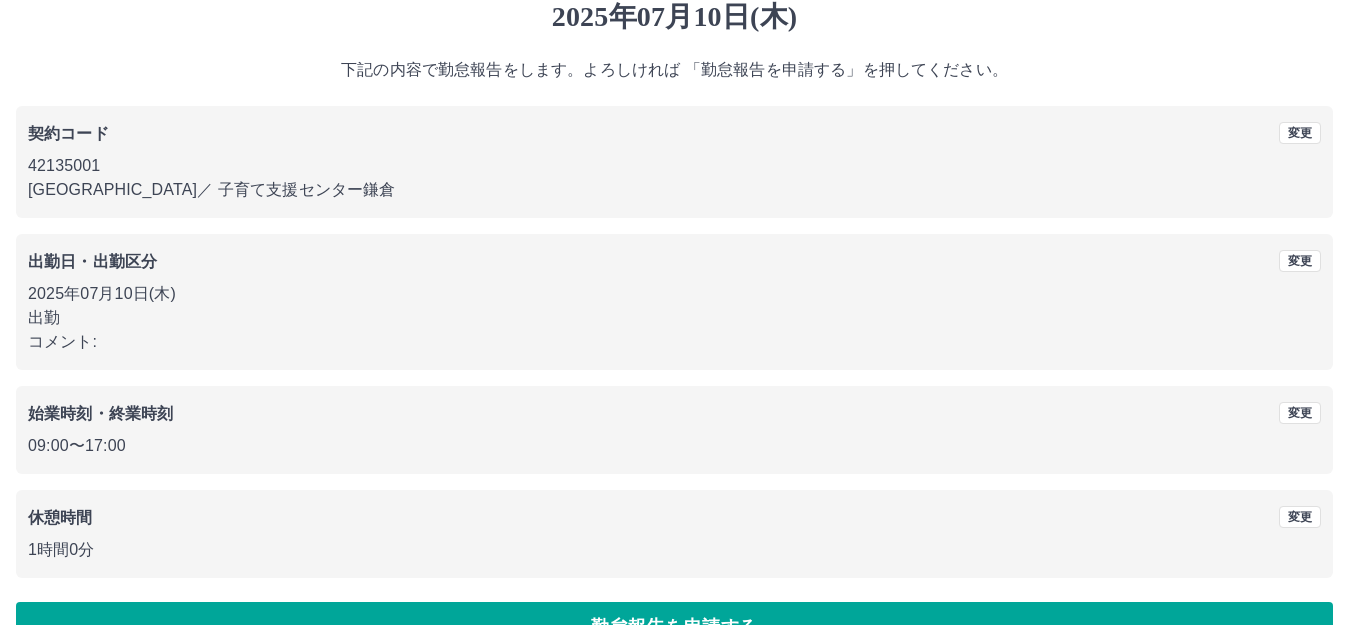scroll, scrollTop: 124, scrollLeft: 0, axis: vertical 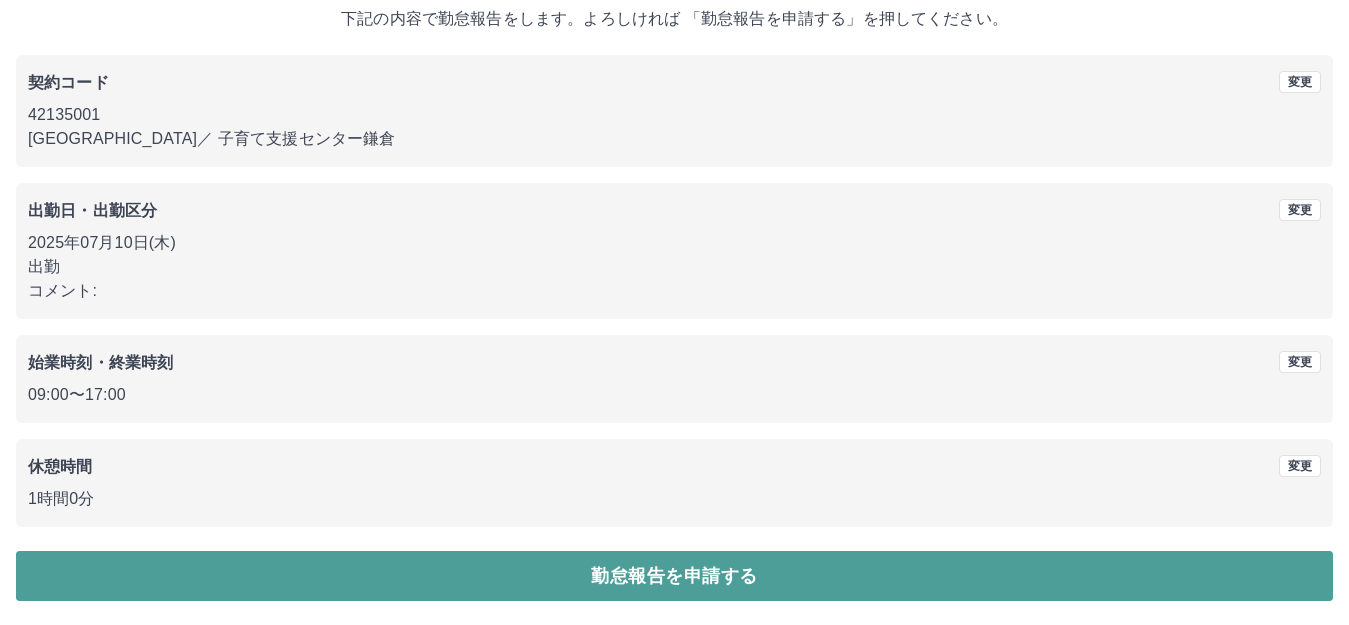 click on "勤怠報告を申請する" at bounding box center [674, 576] 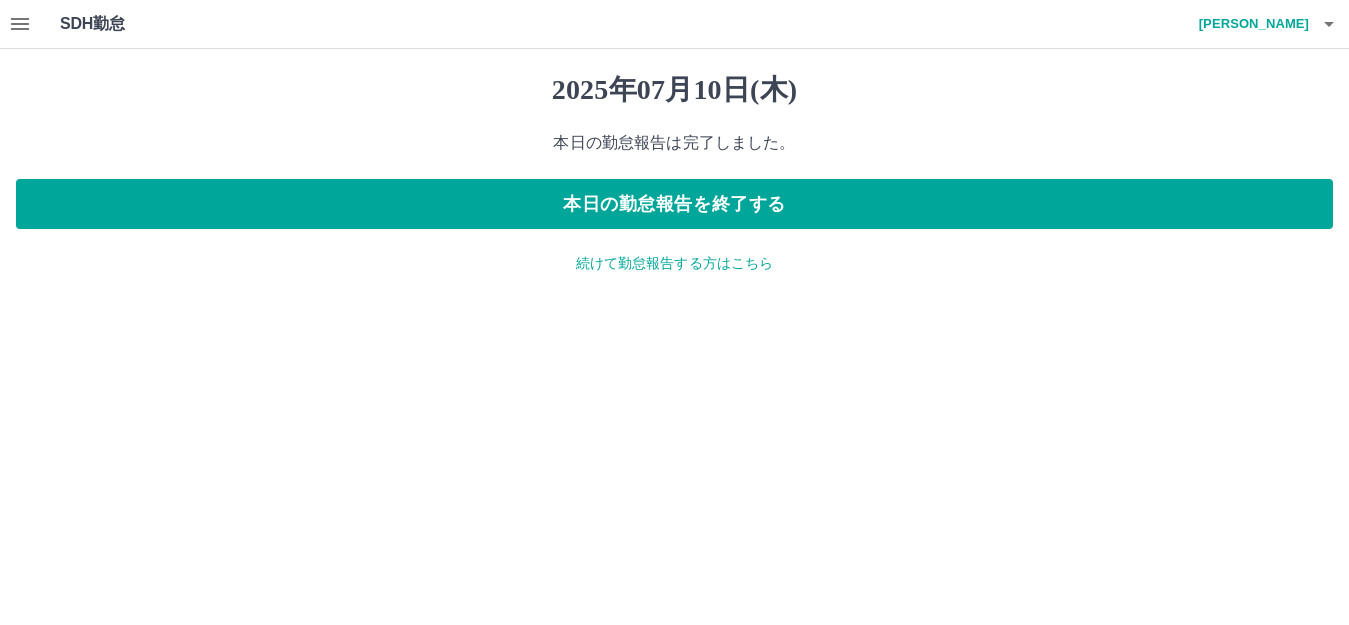 scroll, scrollTop: 0, scrollLeft: 0, axis: both 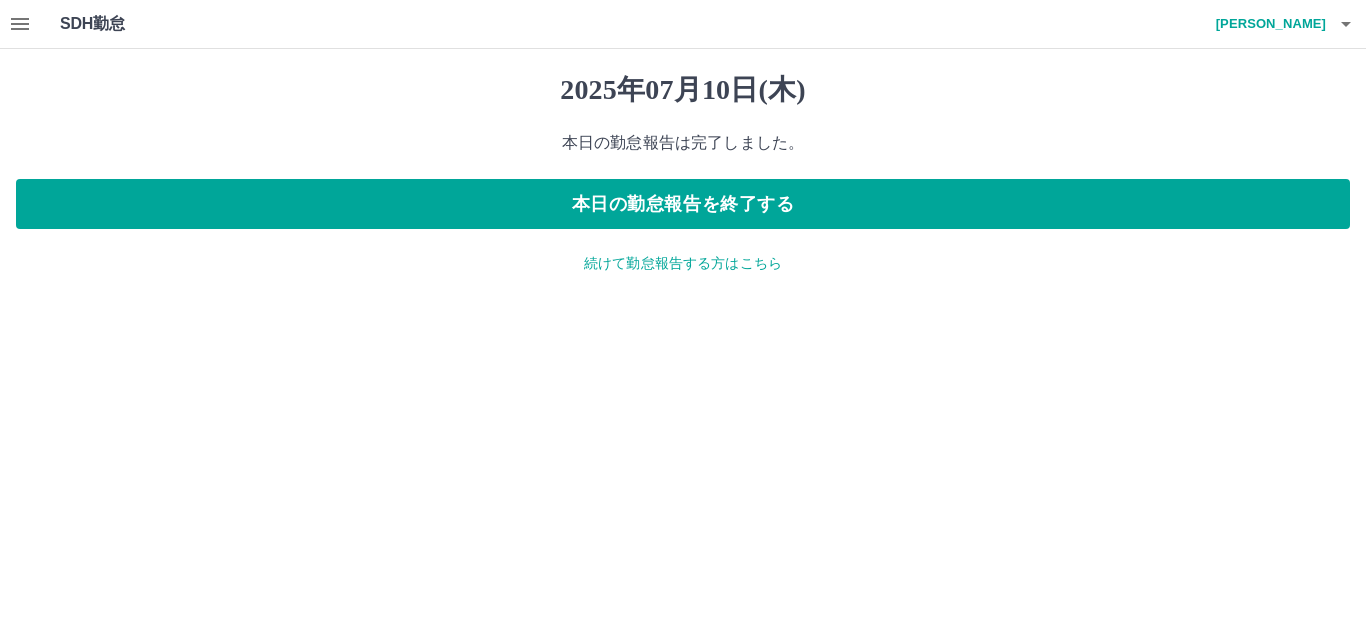 click 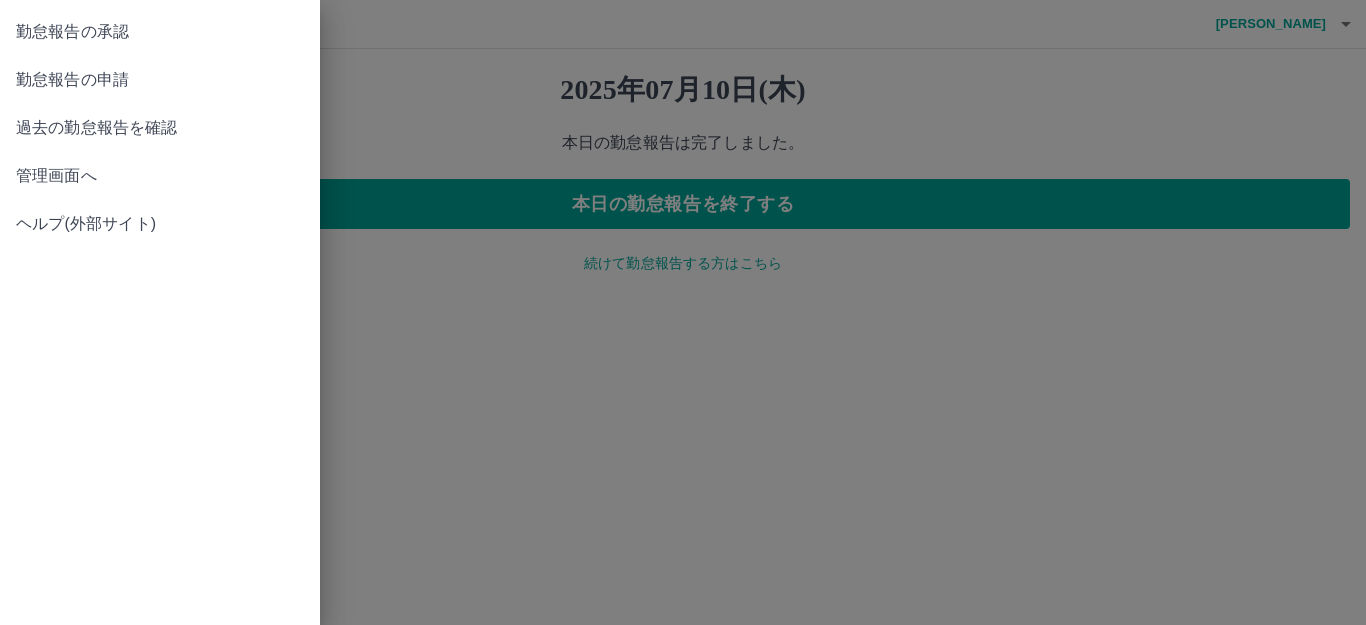 click on "勤怠報告の承認" at bounding box center [160, 32] 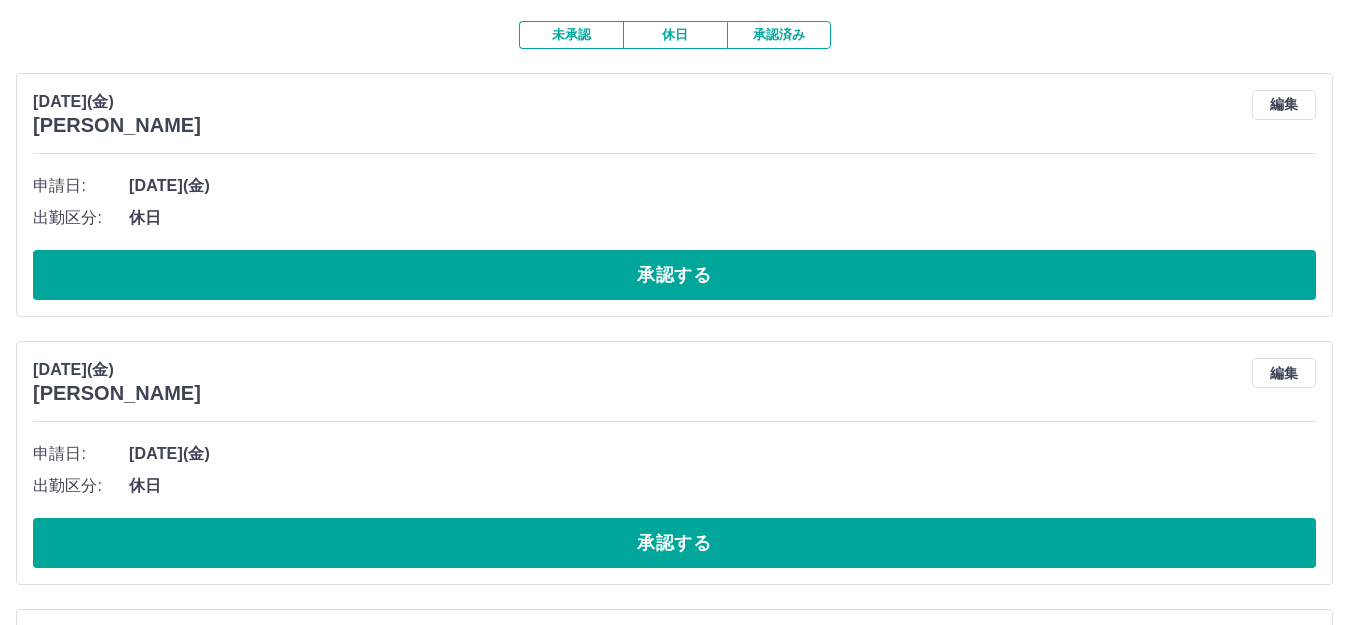 scroll, scrollTop: 0, scrollLeft: 0, axis: both 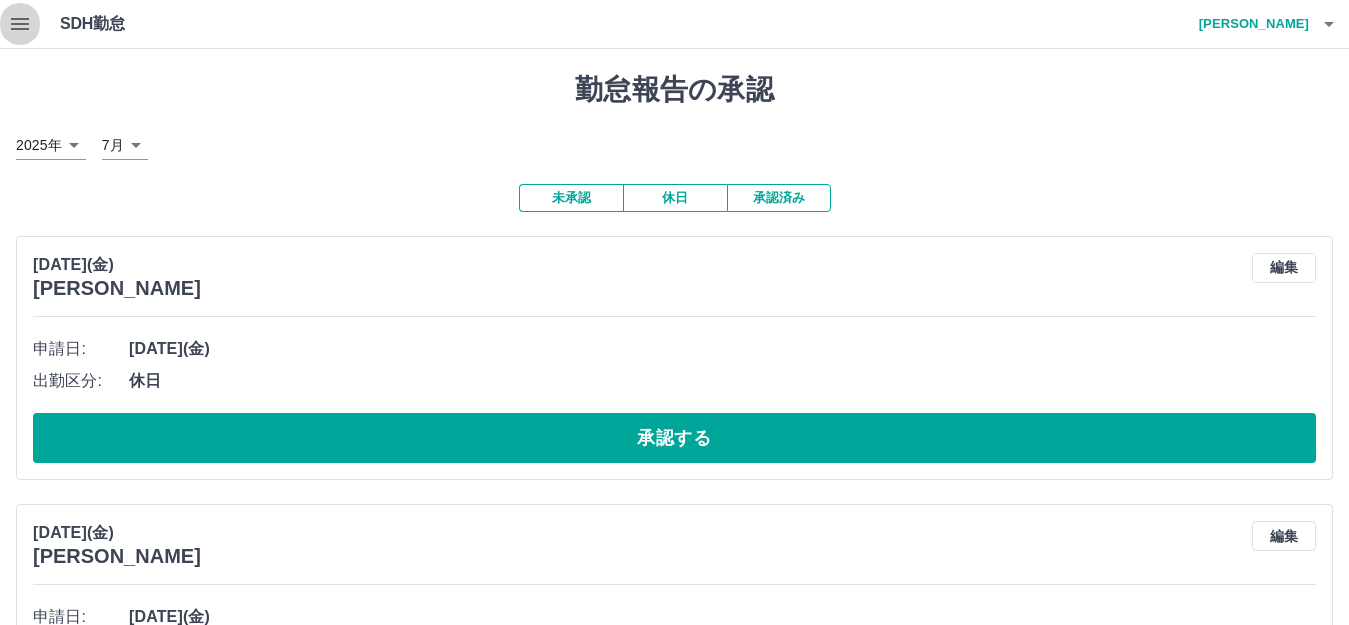 click 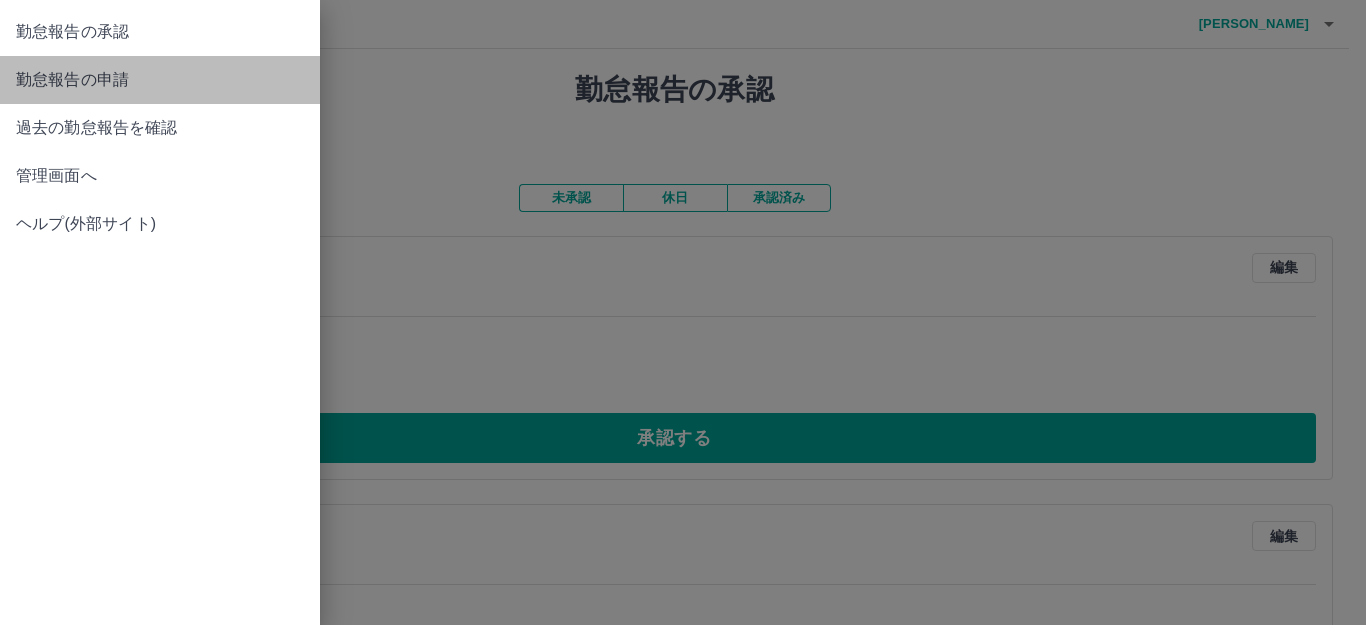 click on "勤怠報告の申請" at bounding box center [160, 80] 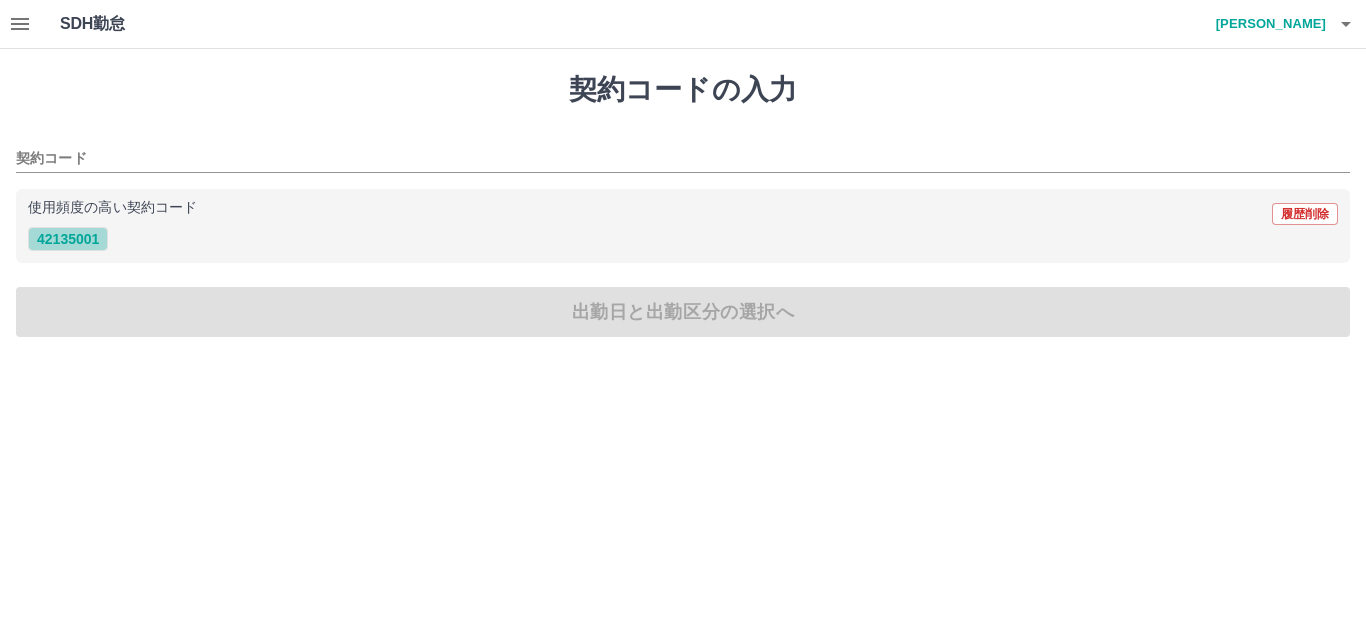 click on "42135001" at bounding box center (68, 239) 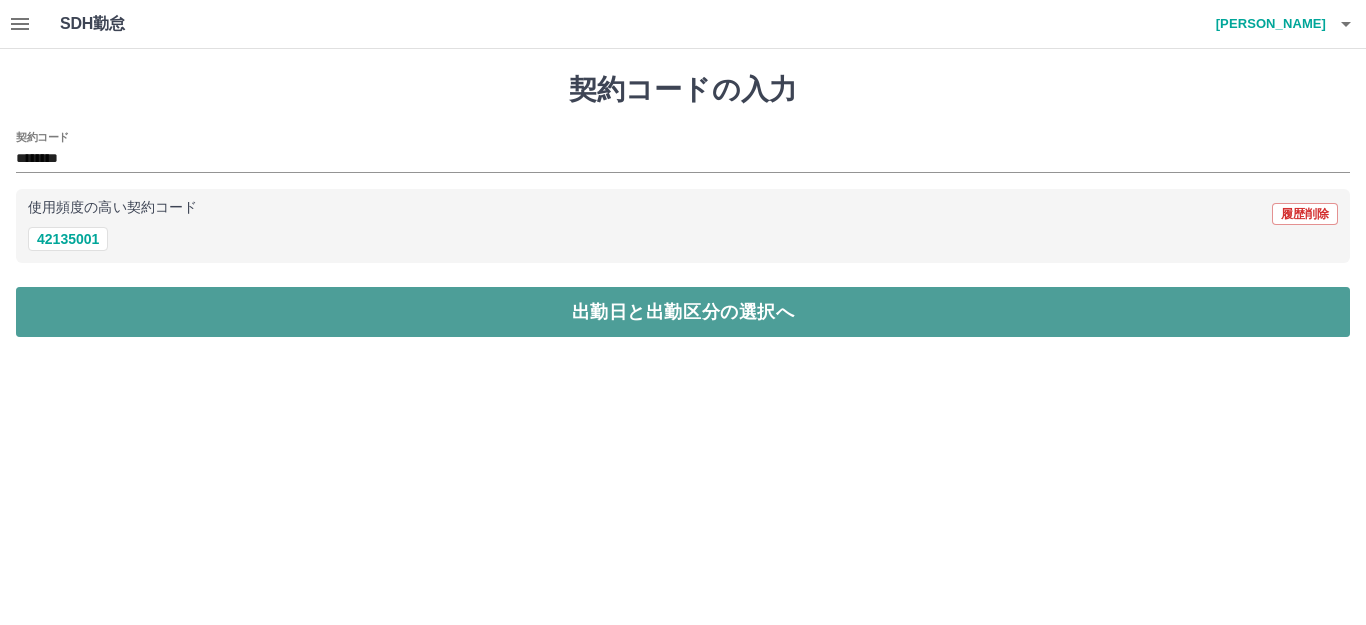 click on "出勤日と出勤区分の選択へ" at bounding box center [683, 312] 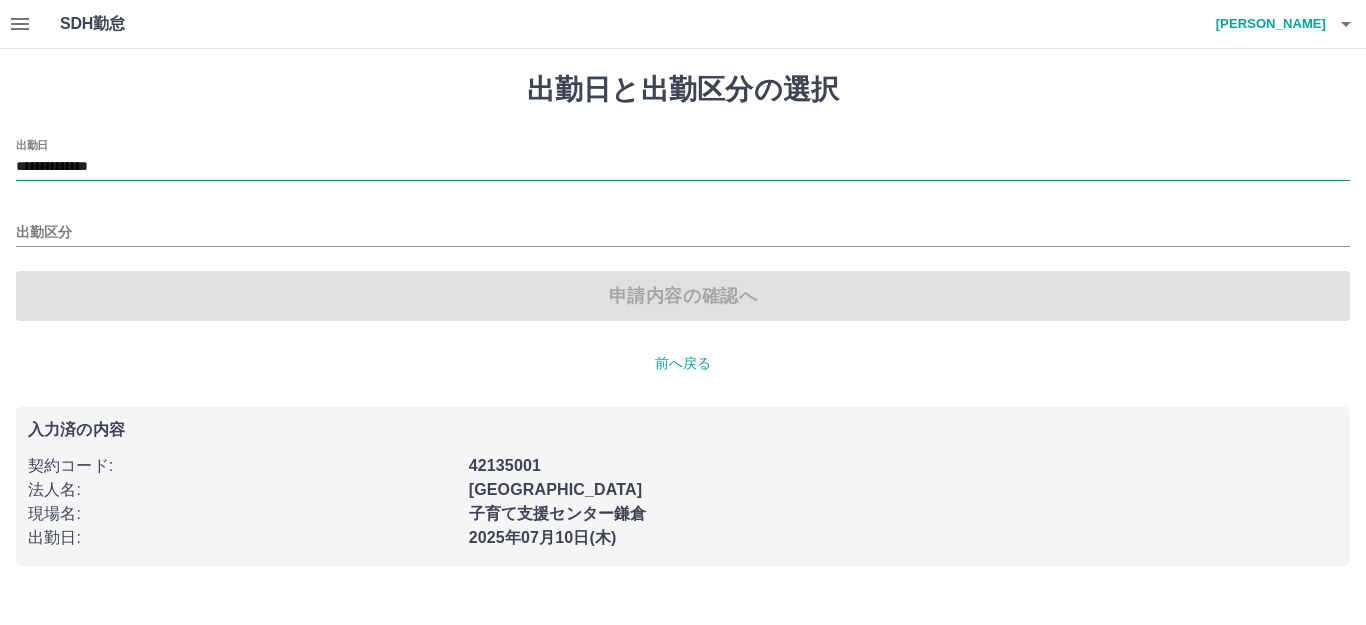 click on "**********" at bounding box center (683, 167) 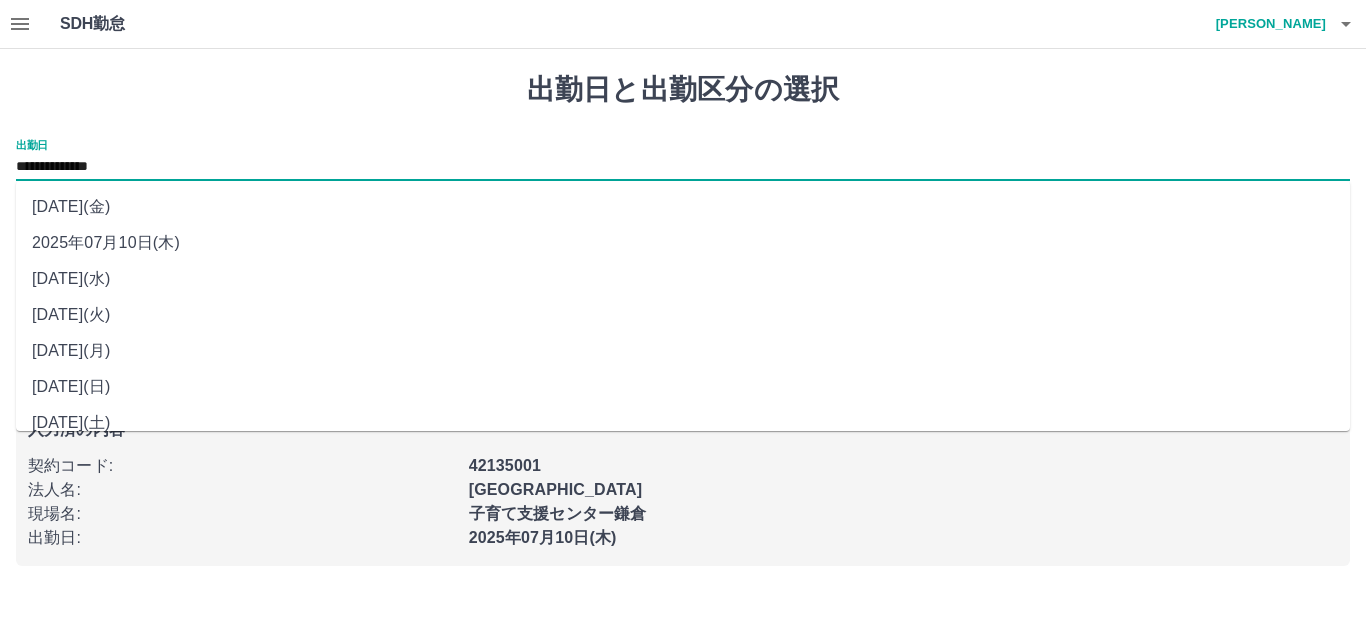 click on "[DATE](水)" at bounding box center (683, 279) 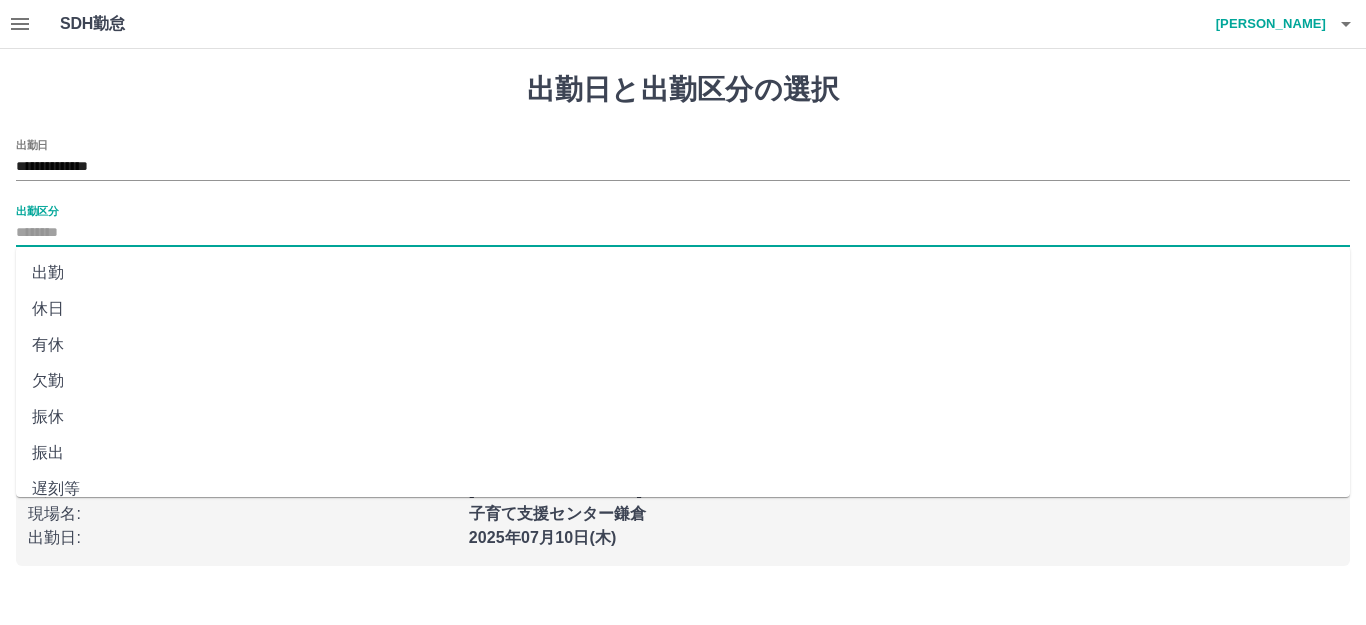 click on "出勤区分" at bounding box center [683, 233] 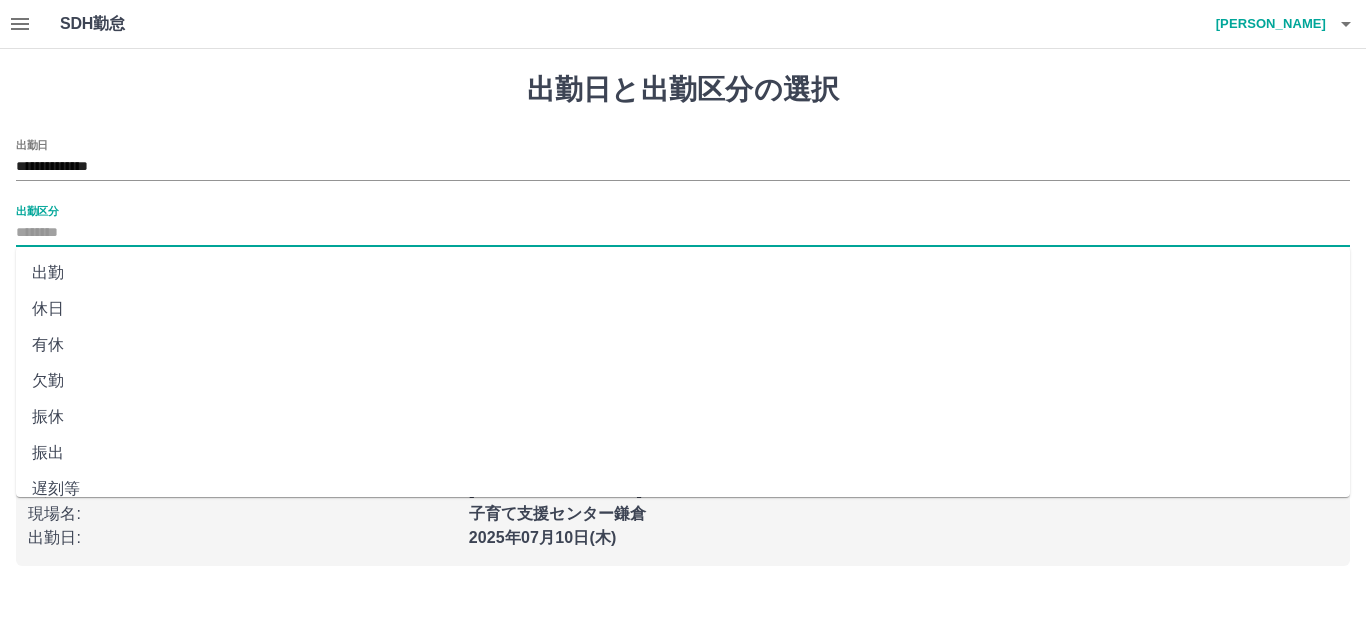 click on "出勤" at bounding box center (683, 273) 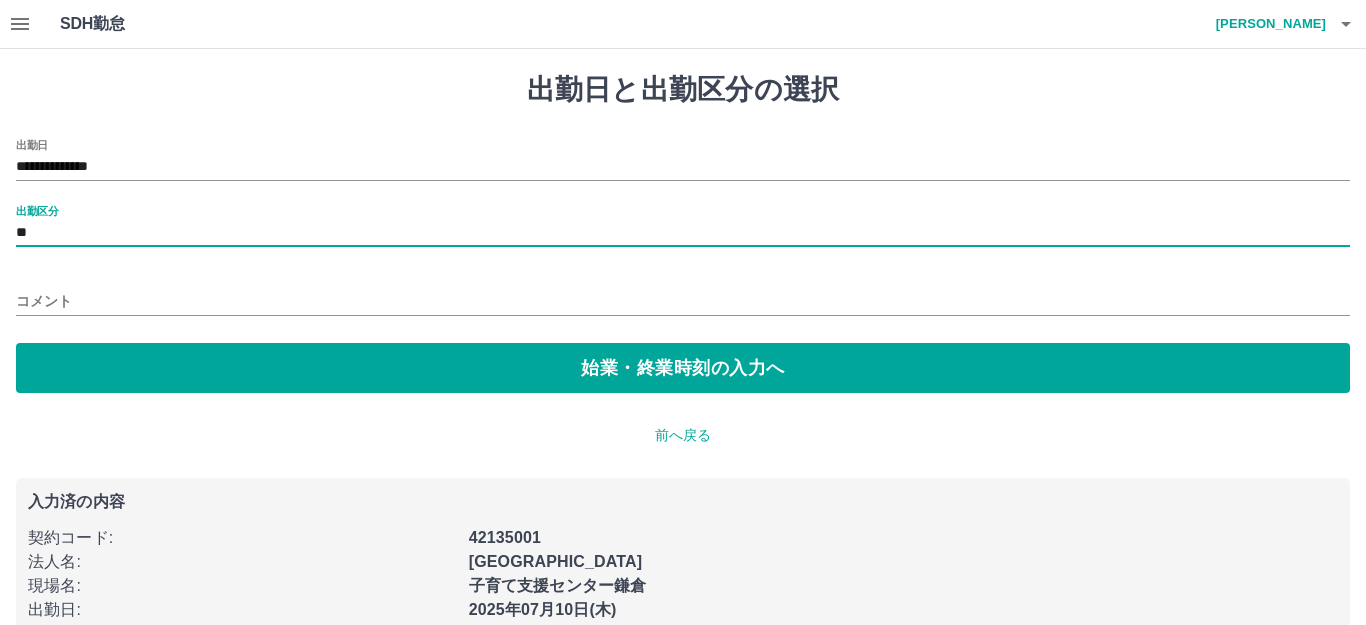 type on "**" 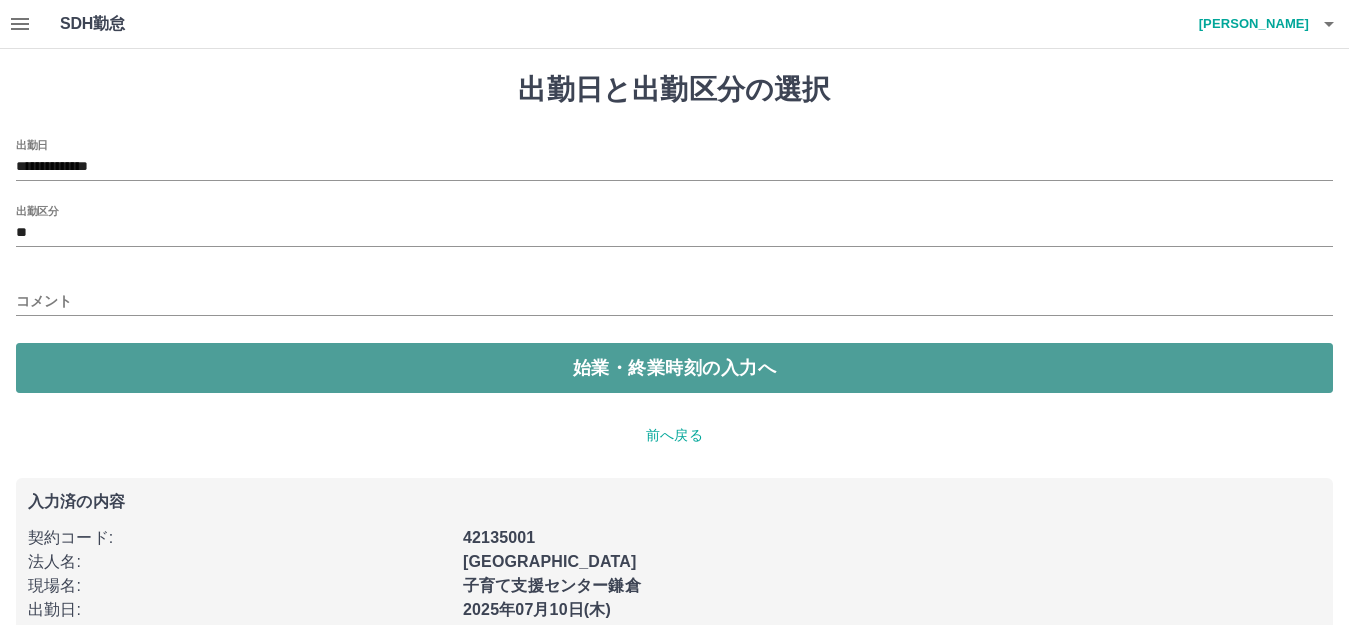 click on "始業・終業時刻の入力へ" at bounding box center (674, 368) 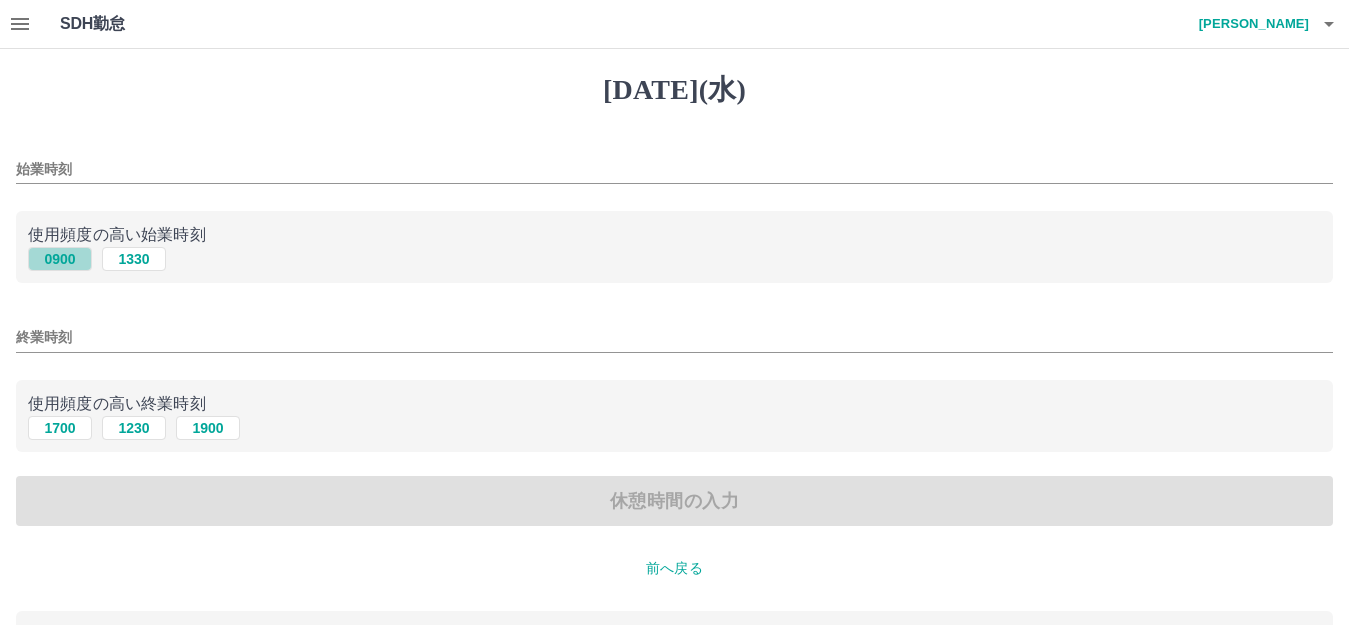 click on "0900" at bounding box center (60, 259) 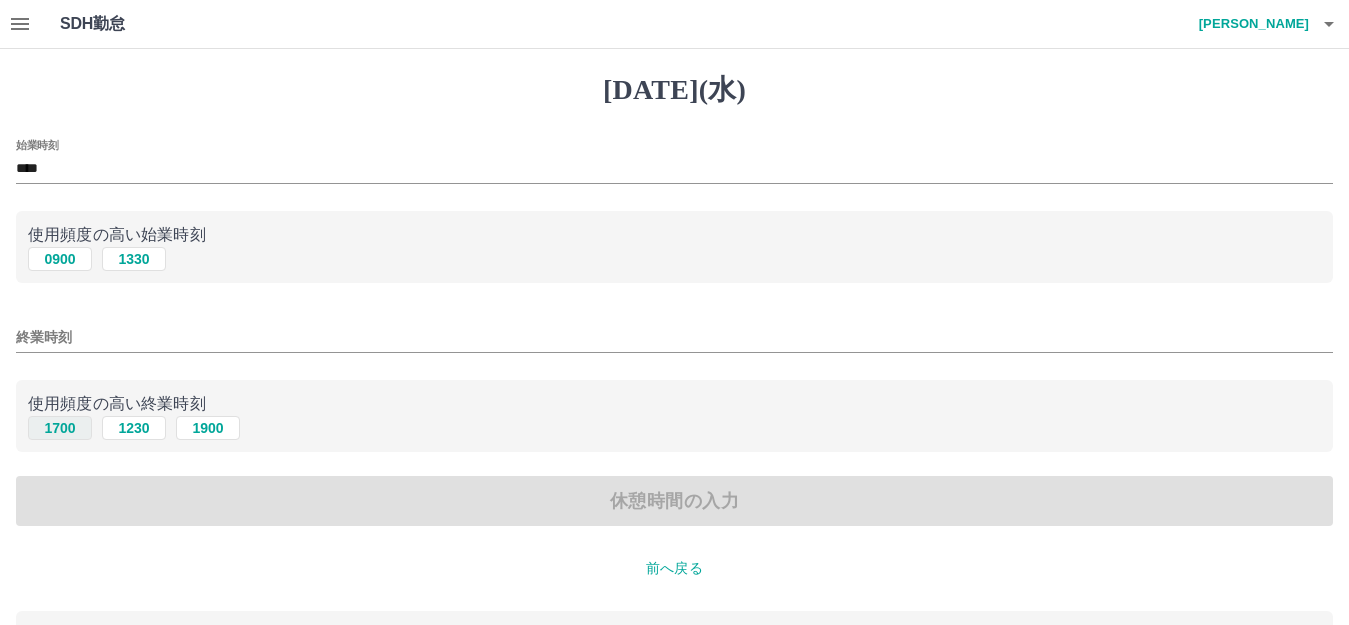 click on "1700" at bounding box center [60, 428] 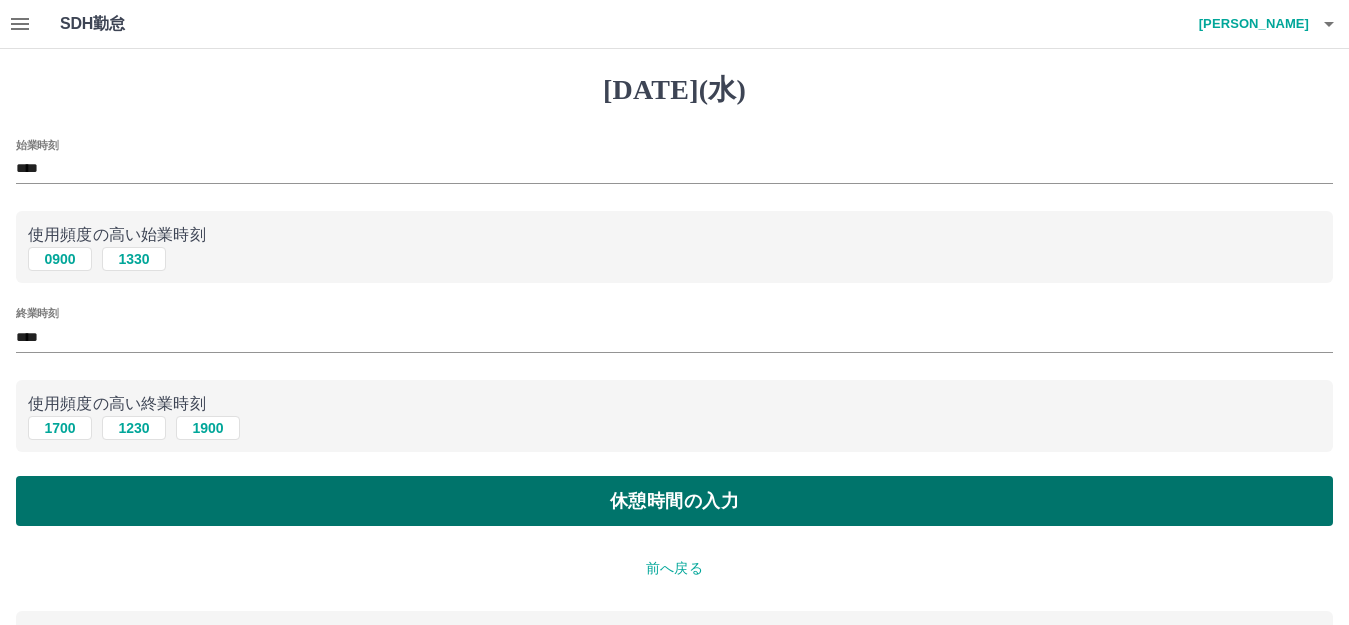 click on "休憩時間の入力" at bounding box center (674, 501) 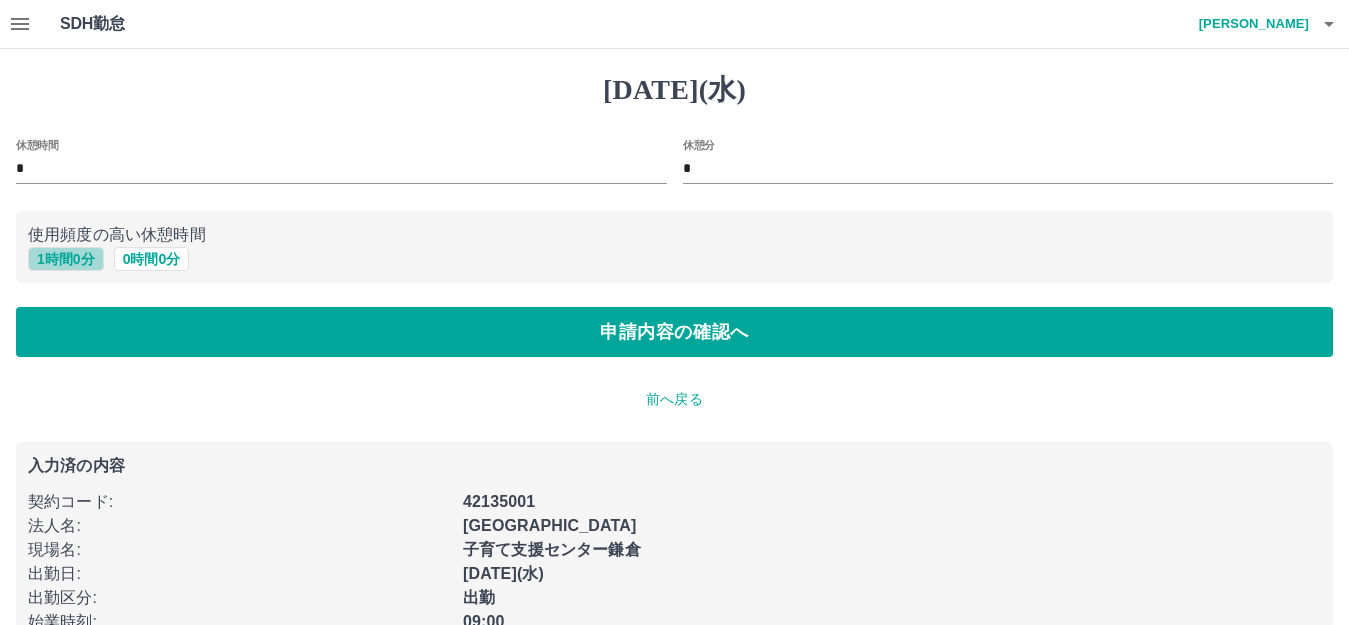 click on "1 時間 0 分" at bounding box center (66, 259) 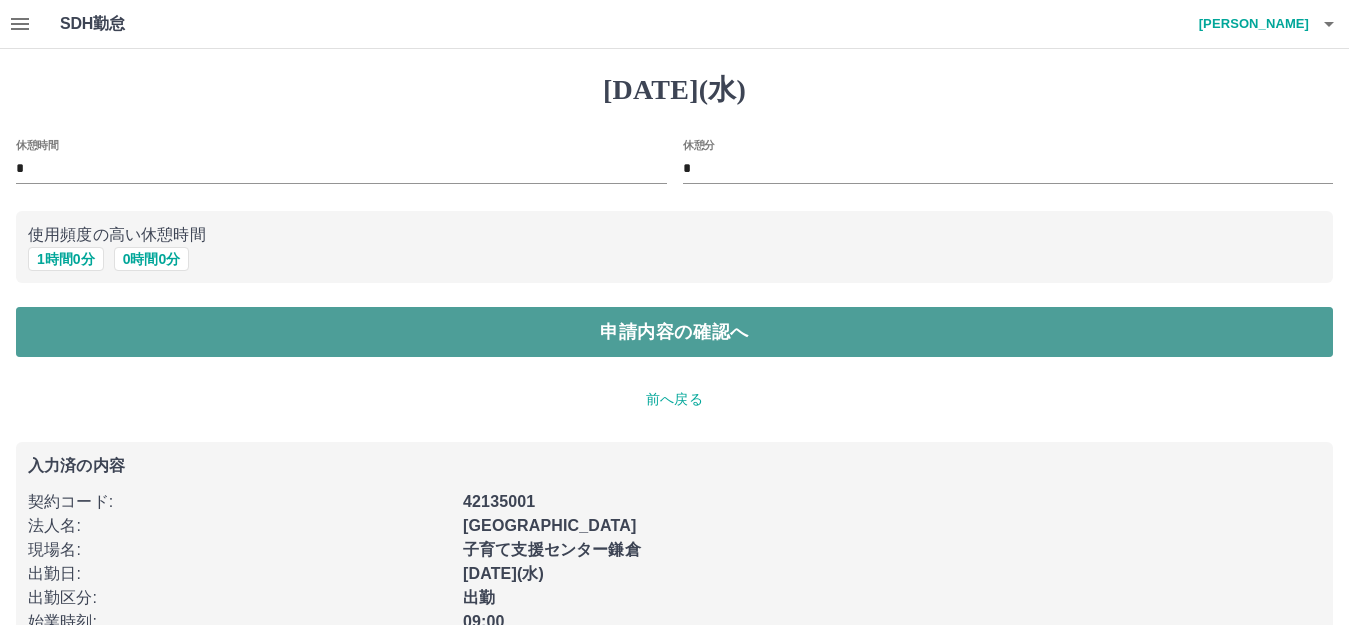 click on "申請内容の確認へ" at bounding box center [674, 332] 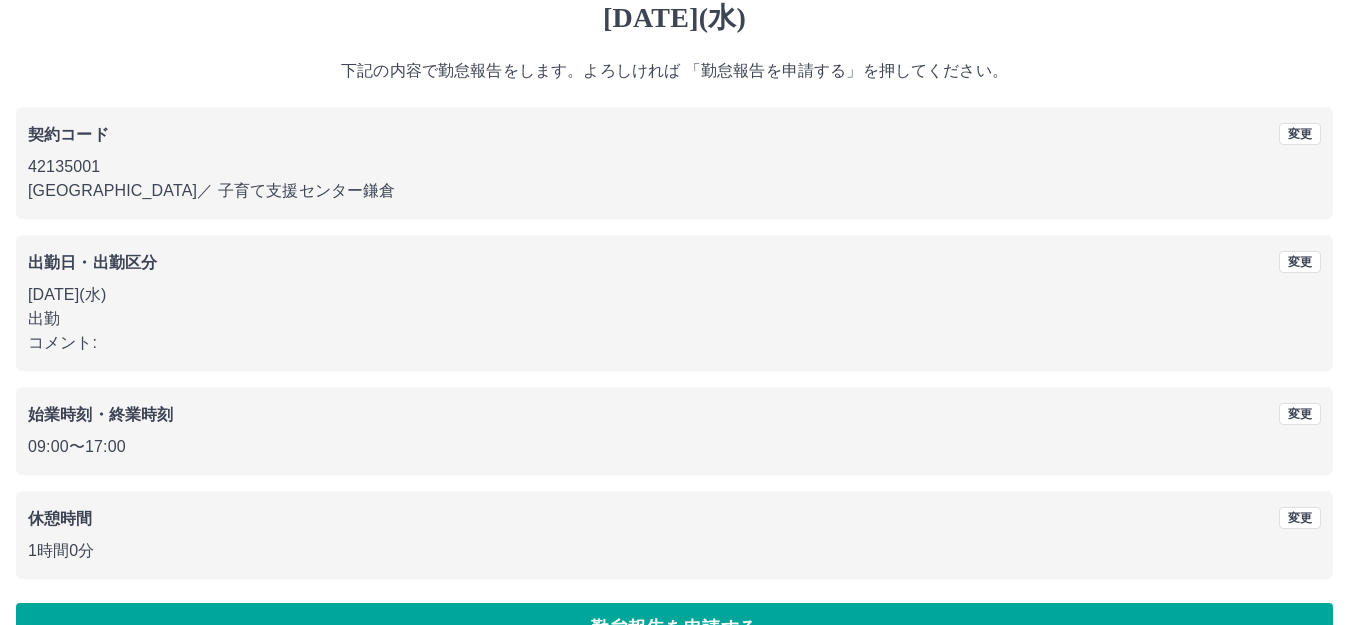 scroll, scrollTop: 124, scrollLeft: 0, axis: vertical 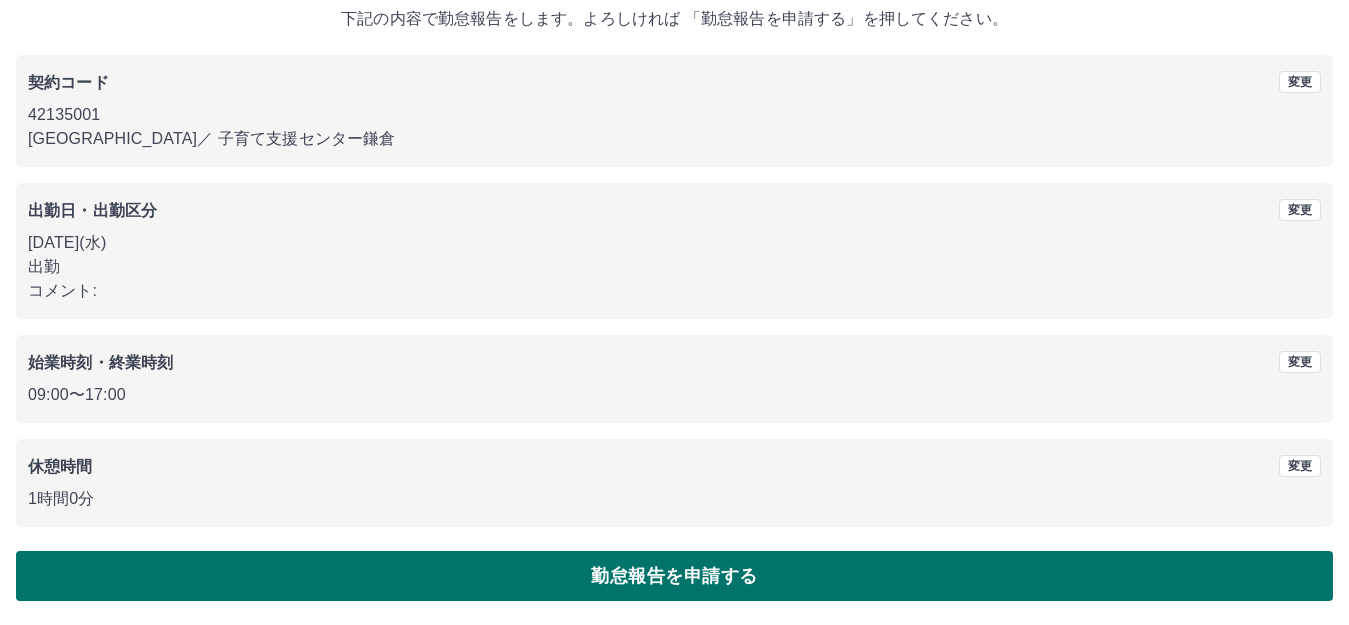 click on "勤怠報告を申請する" at bounding box center (674, 576) 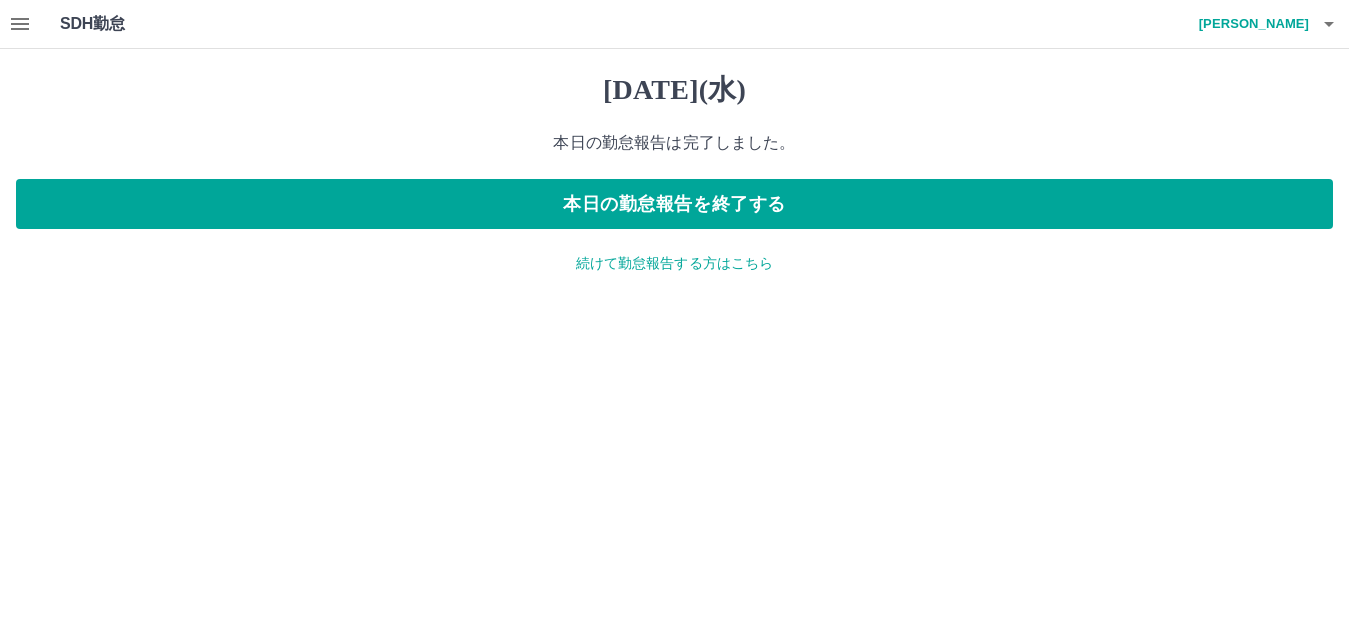 scroll, scrollTop: 0, scrollLeft: 0, axis: both 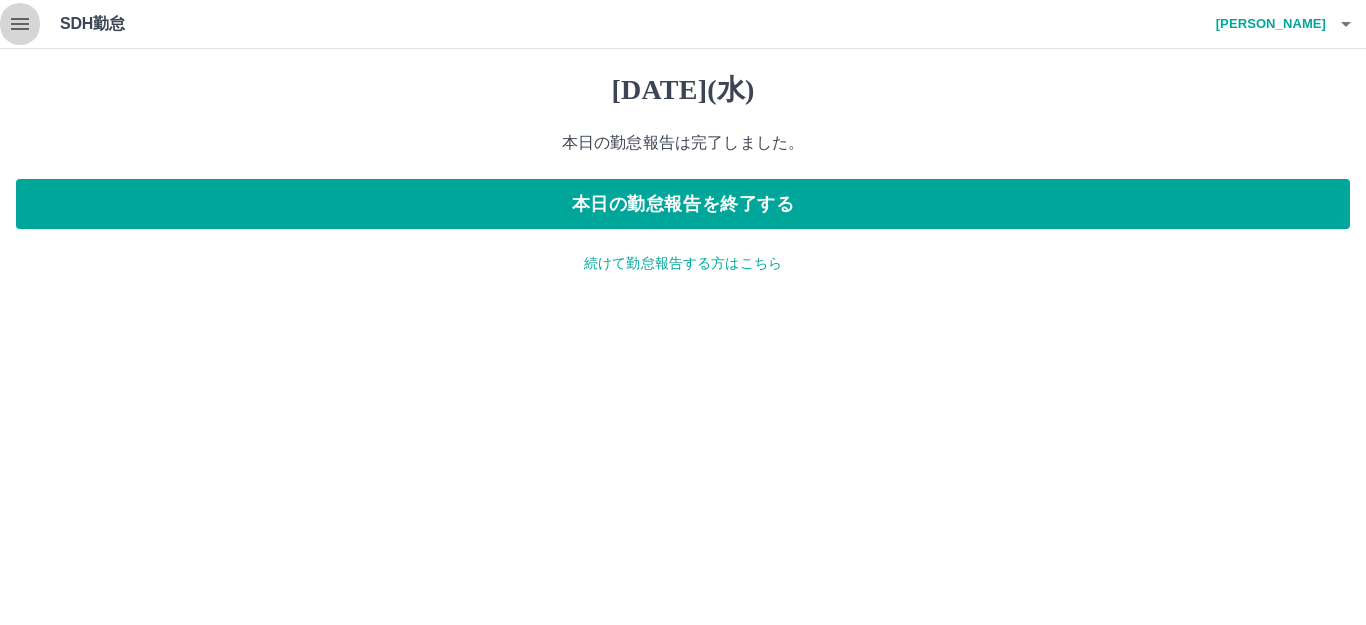 click 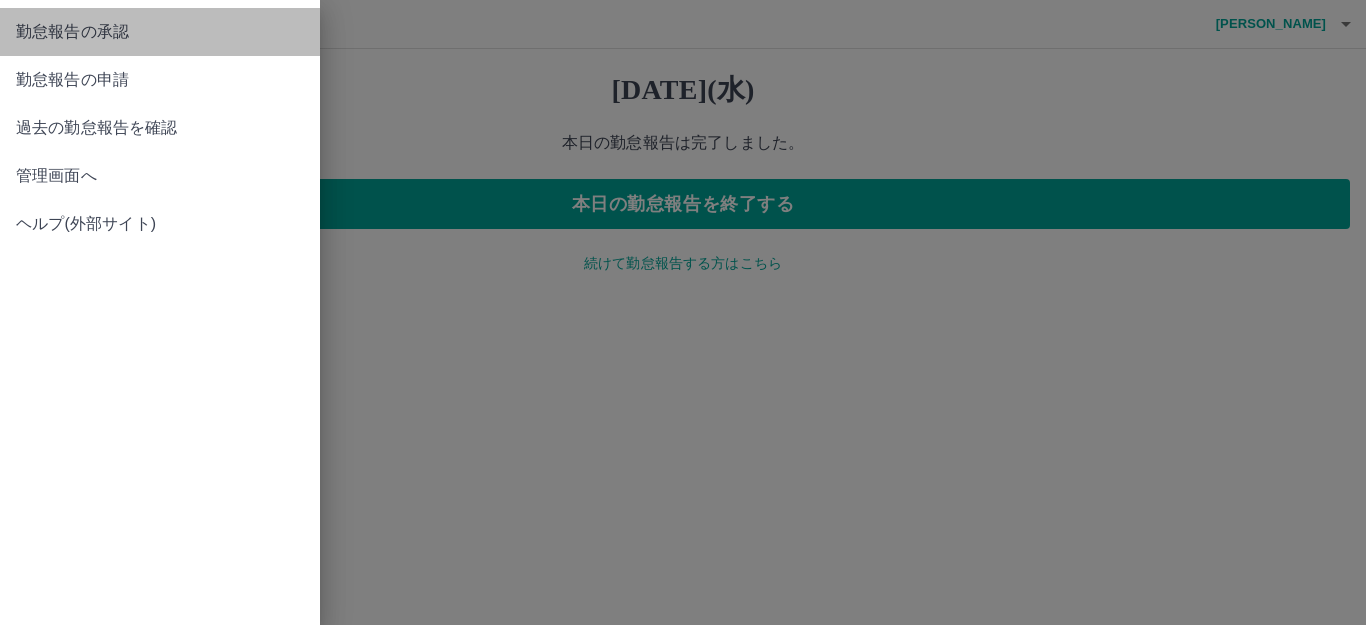 click on "勤怠報告の承認" at bounding box center [160, 32] 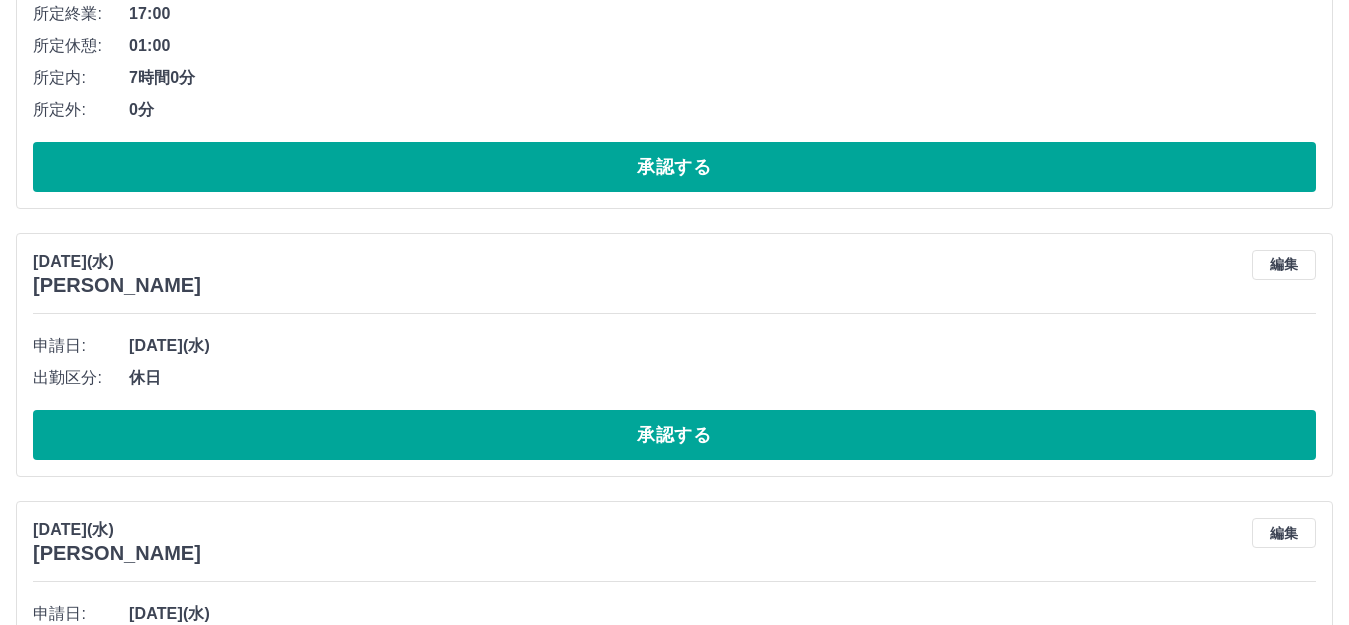 scroll, scrollTop: 2800, scrollLeft: 0, axis: vertical 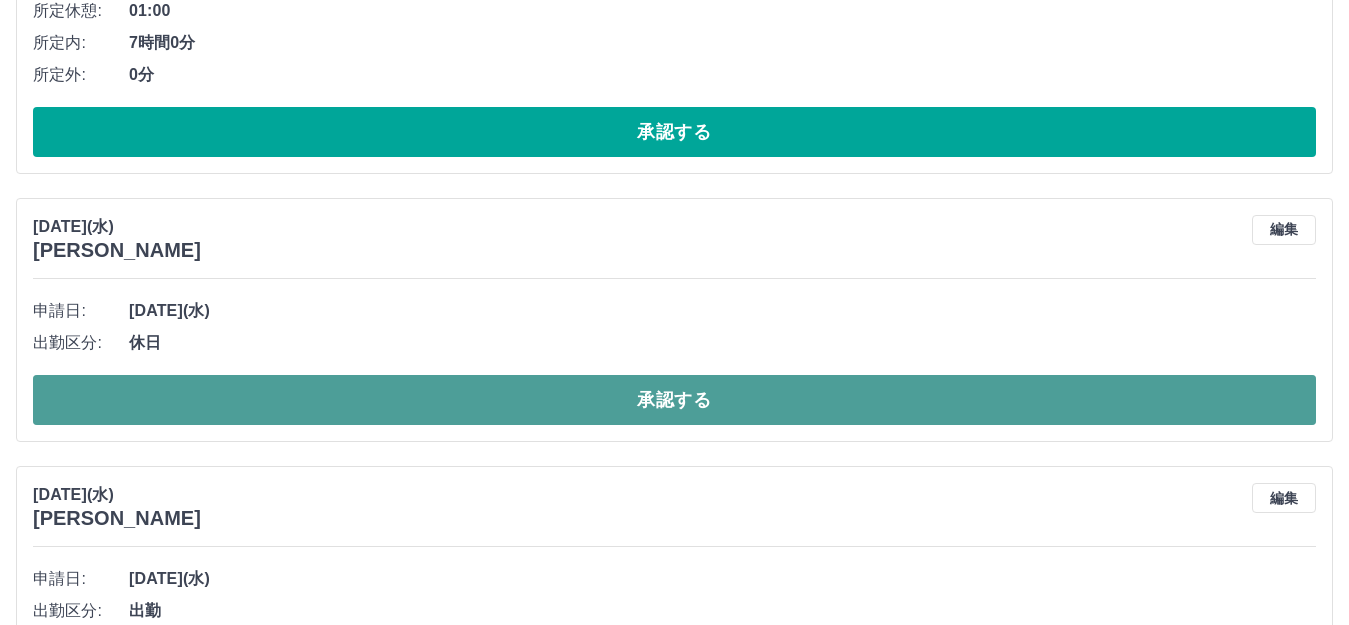click on "承認する" at bounding box center [674, 400] 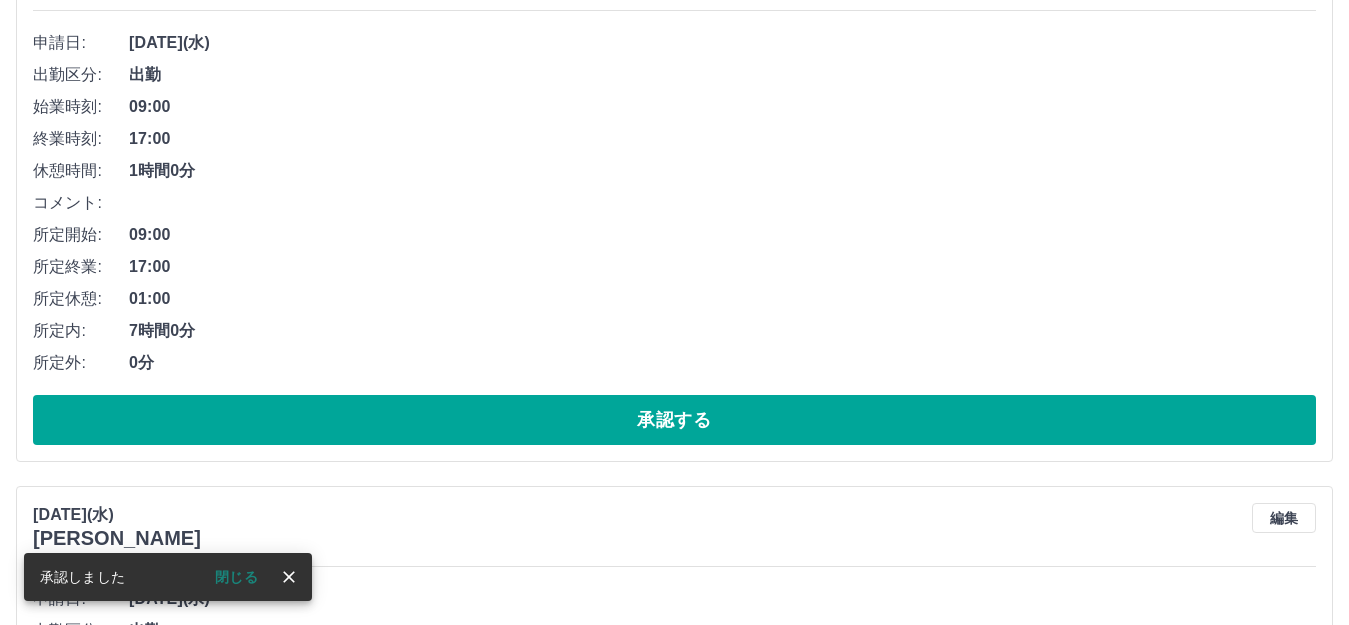 scroll, scrollTop: 3100, scrollLeft: 0, axis: vertical 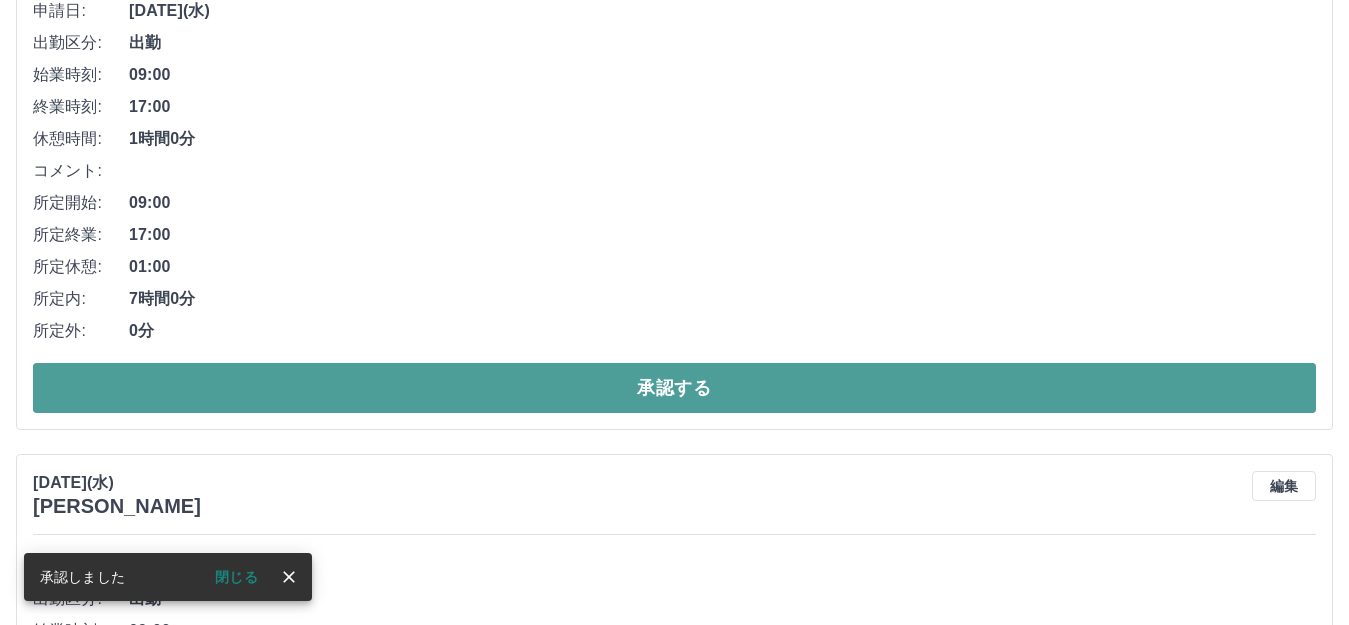 click on "承認する" at bounding box center (674, 388) 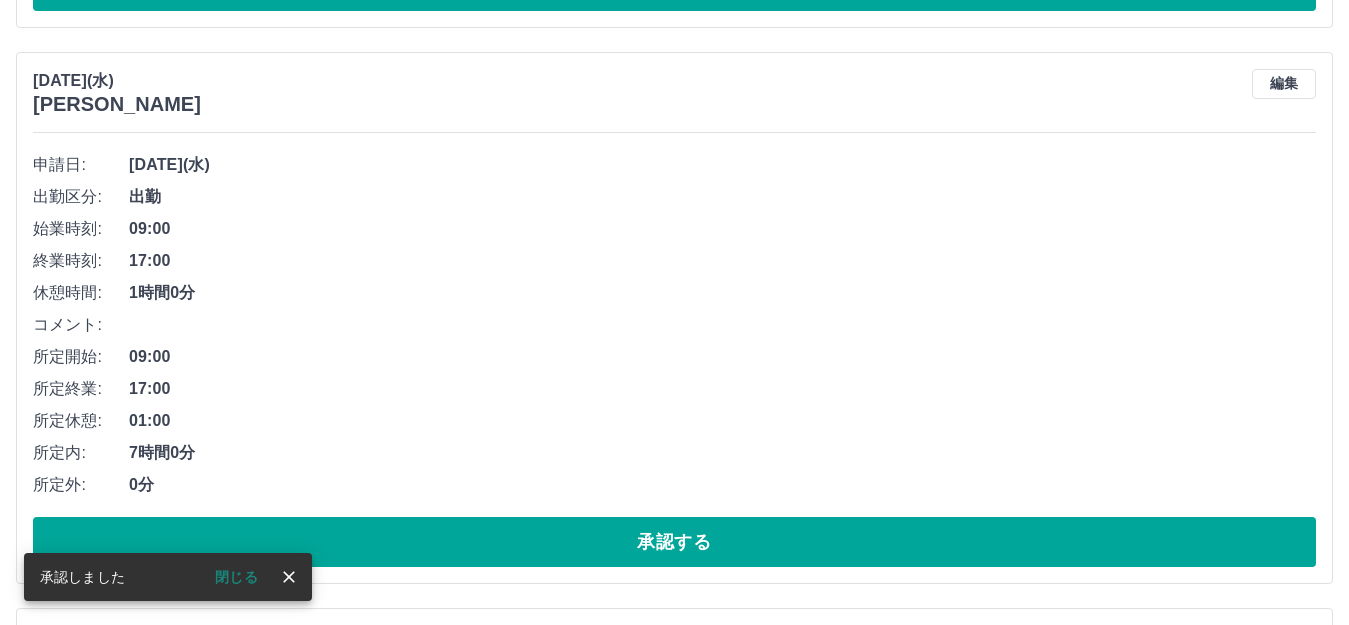 scroll, scrollTop: 3044, scrollLeft: 0, axis: vertical 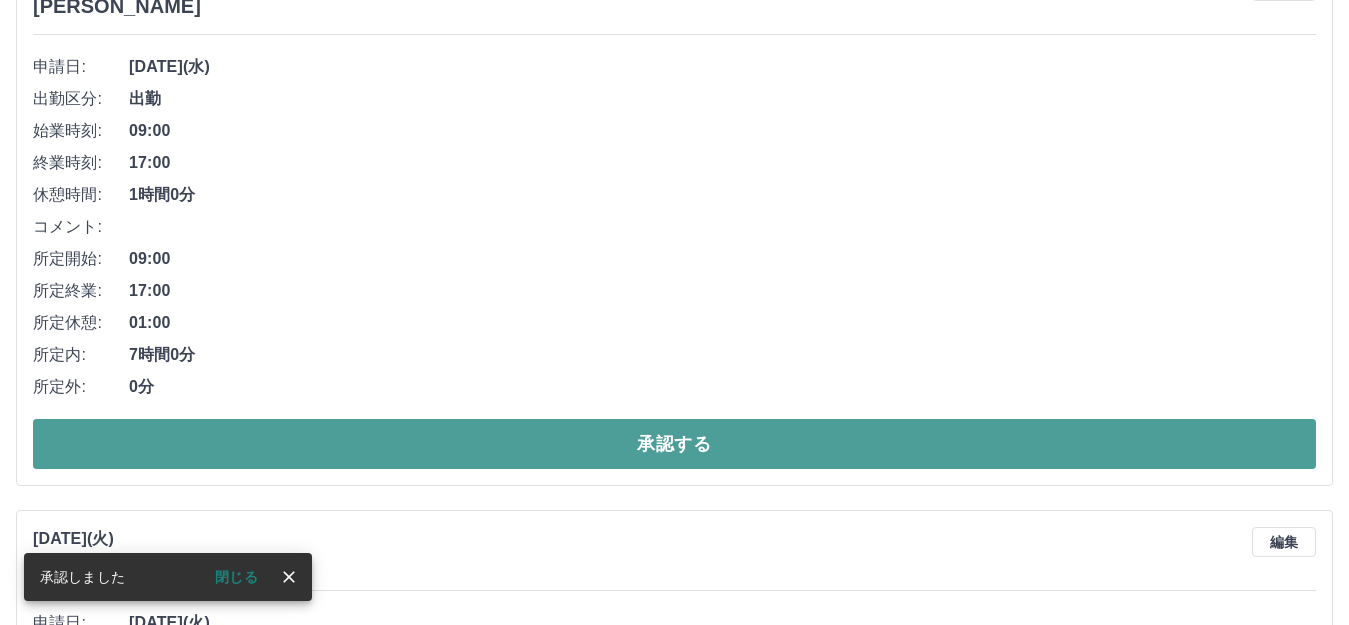 click on "承認する" at bounding box center [674, 444] 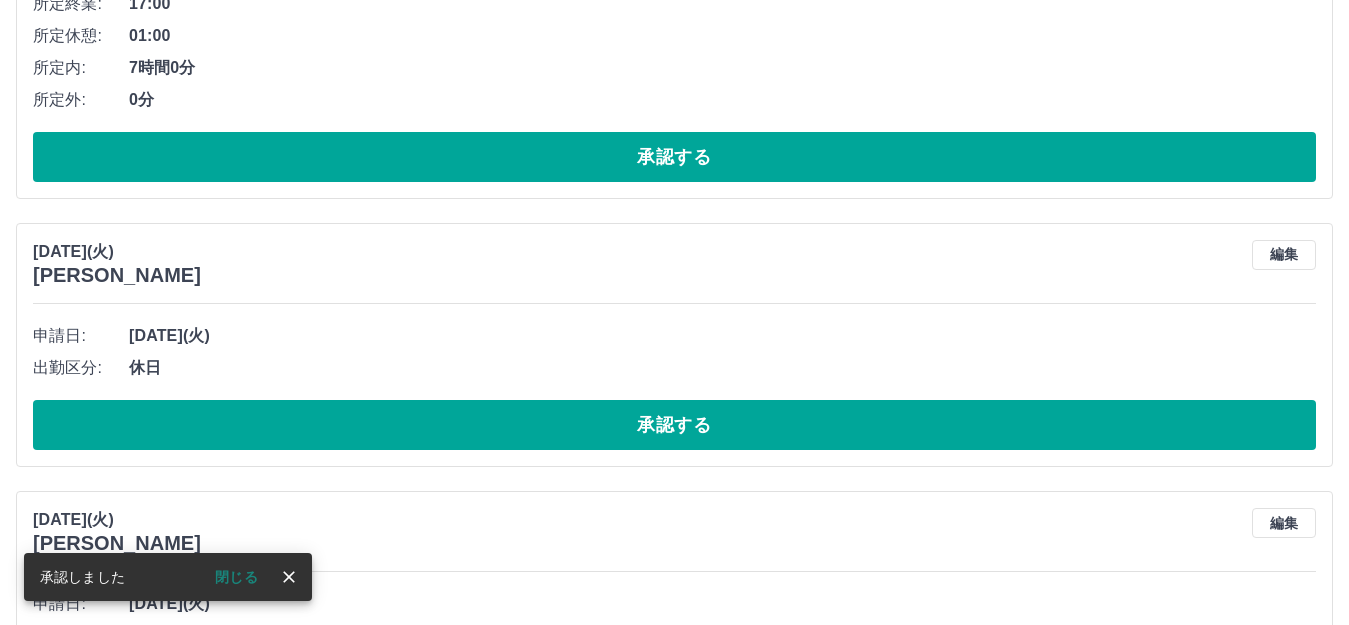 scroll, scrollTop: 2788, scrollLeft: 0, axis: vertical 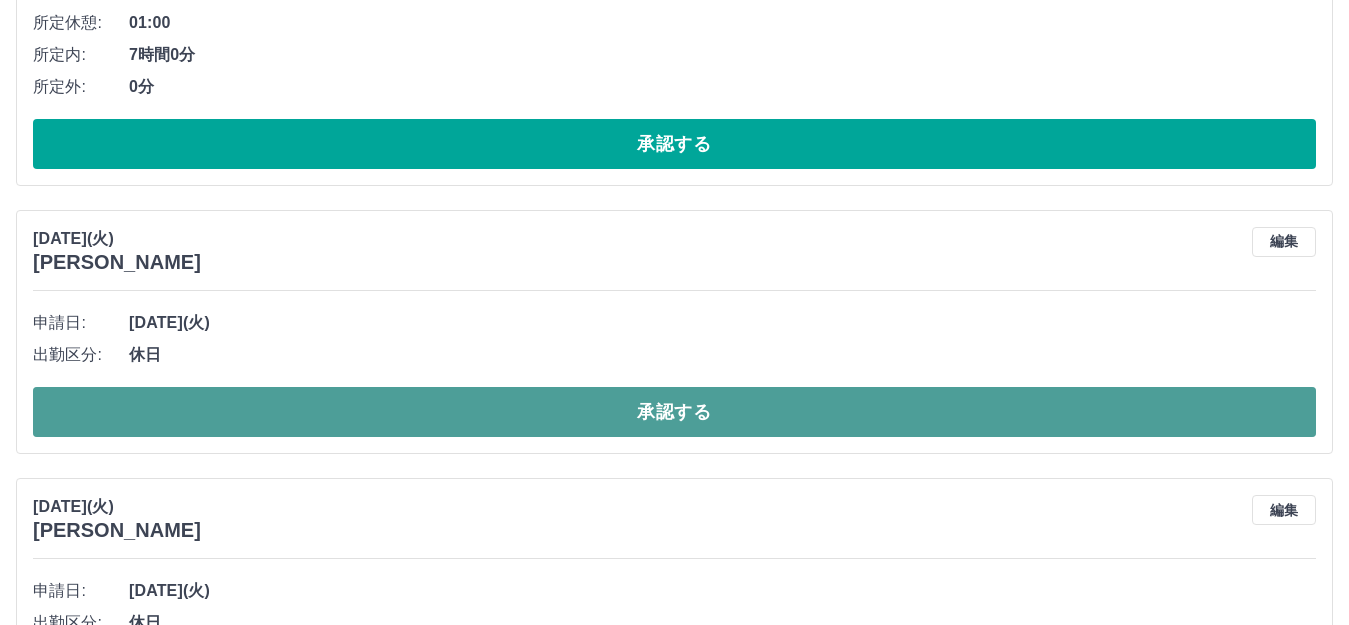 click on "承認する" at bounding box center (674, 412) 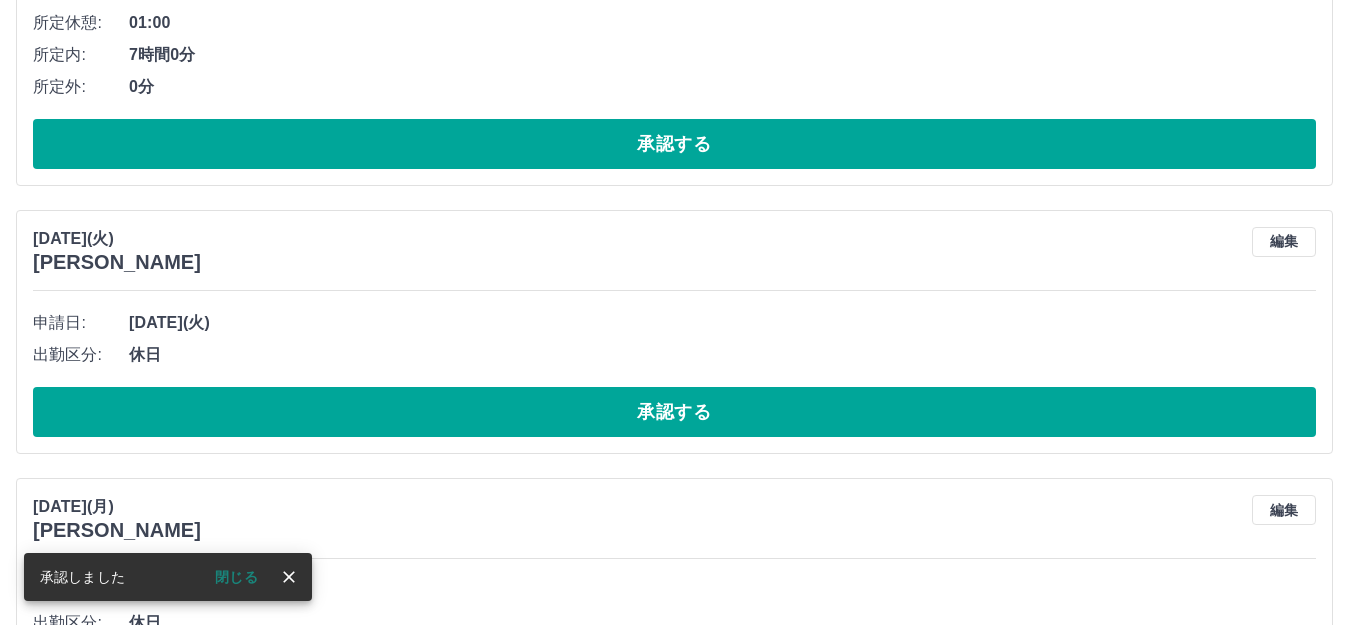 click on "承認する" at bounding box center [674, 412] 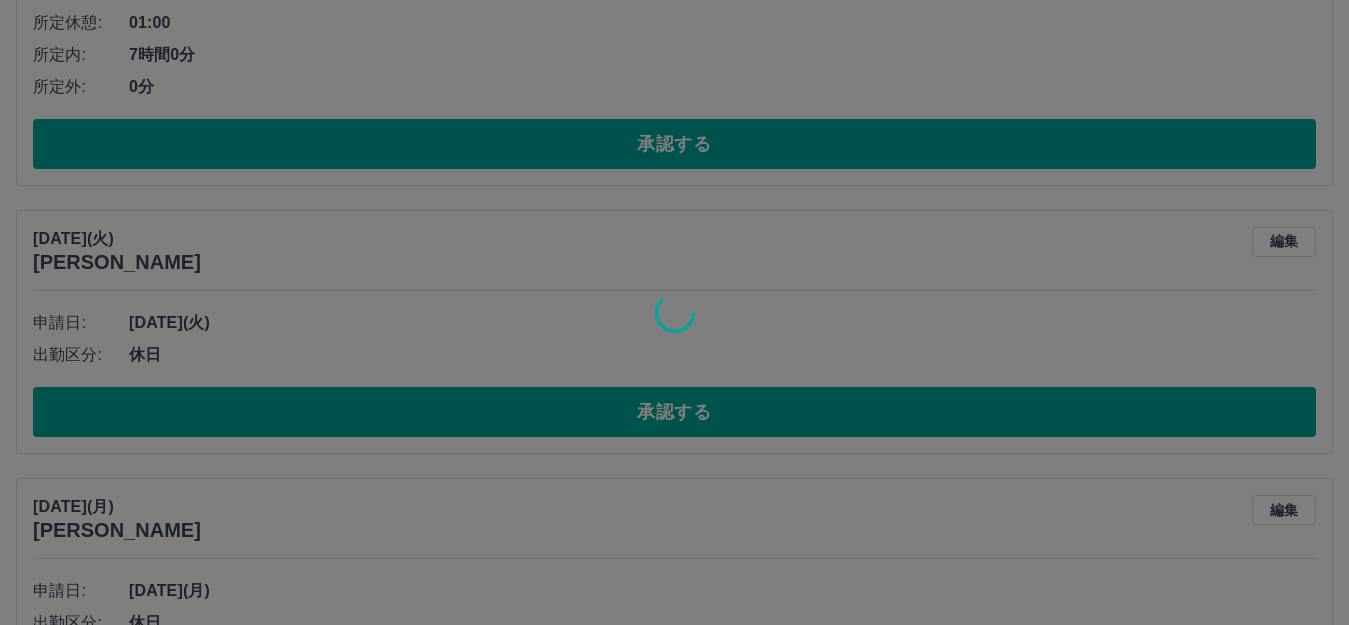 scroll, scrollTop: 2643, scrollLeft: 0, axis: vertical 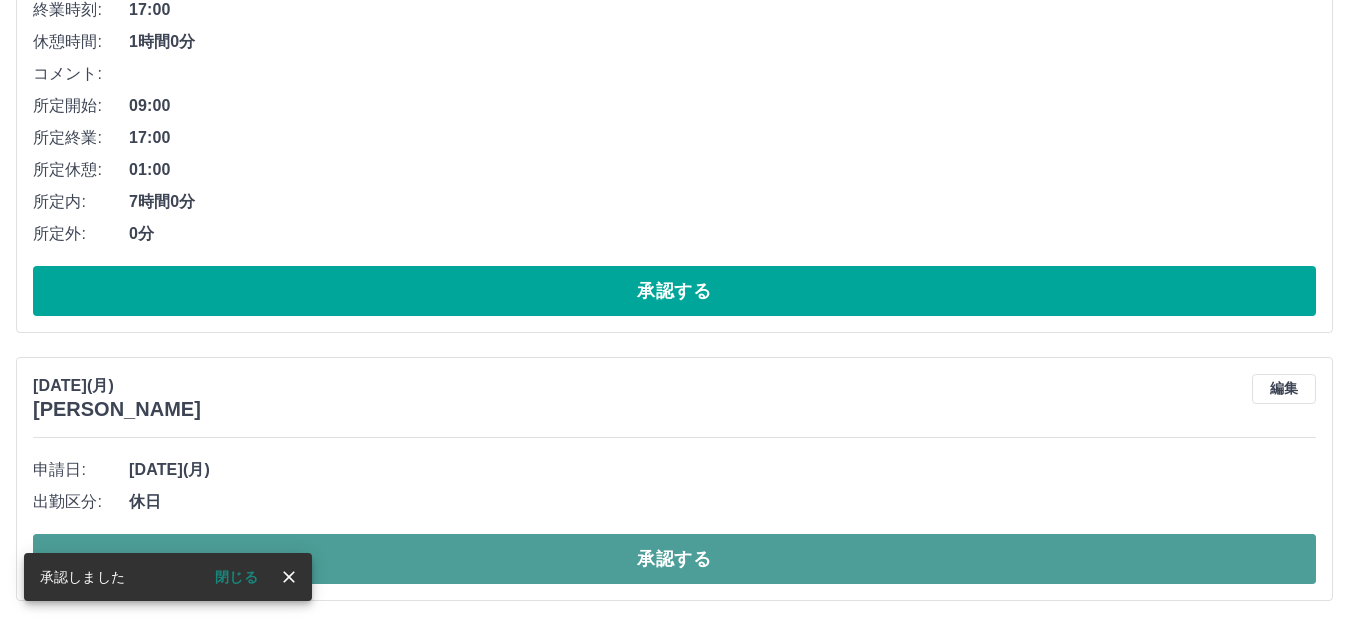 click on "承認する" at bounding box center [674, 559] 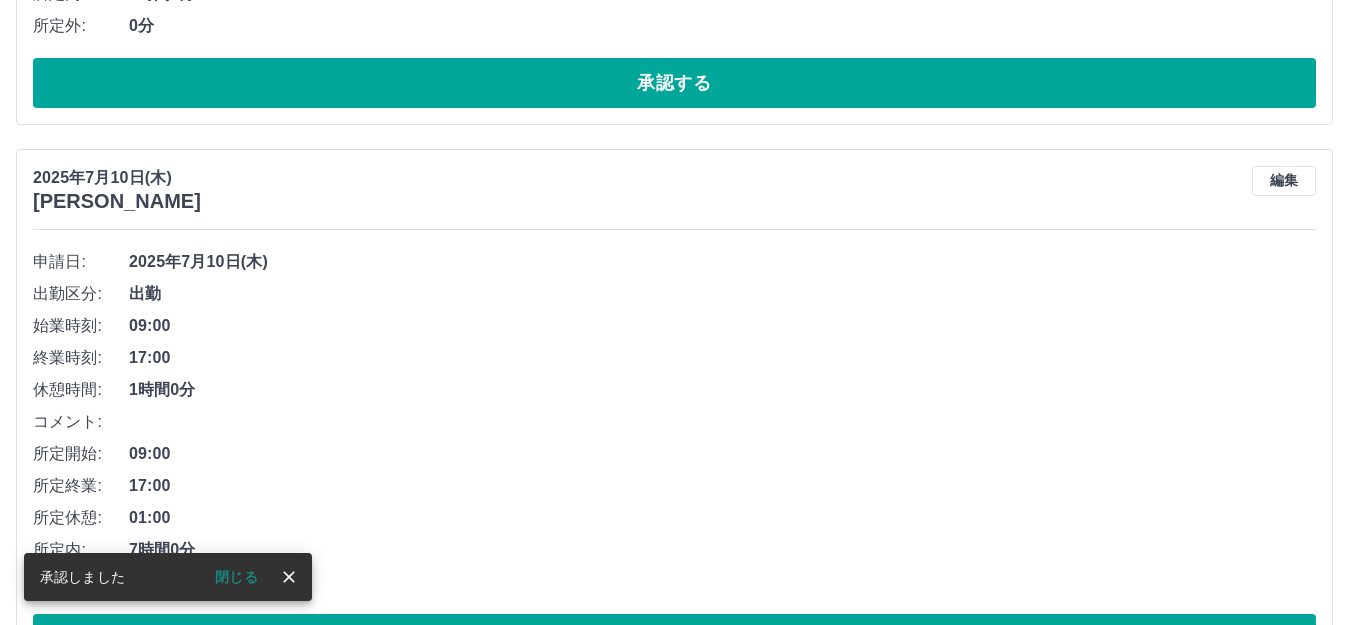 scroll, scrollTop: 1175, scrollLeft: 0, axis: vertical 